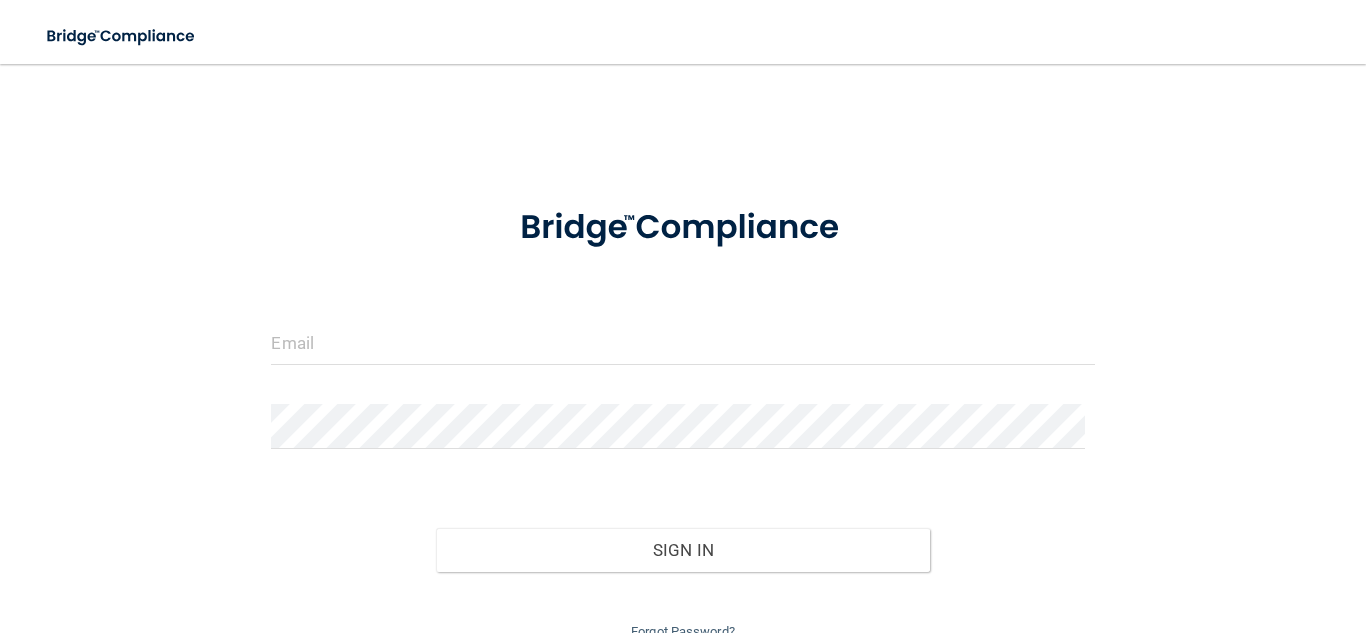 scroll, scrollTop: 0, scrollLeft: 0, axis: both 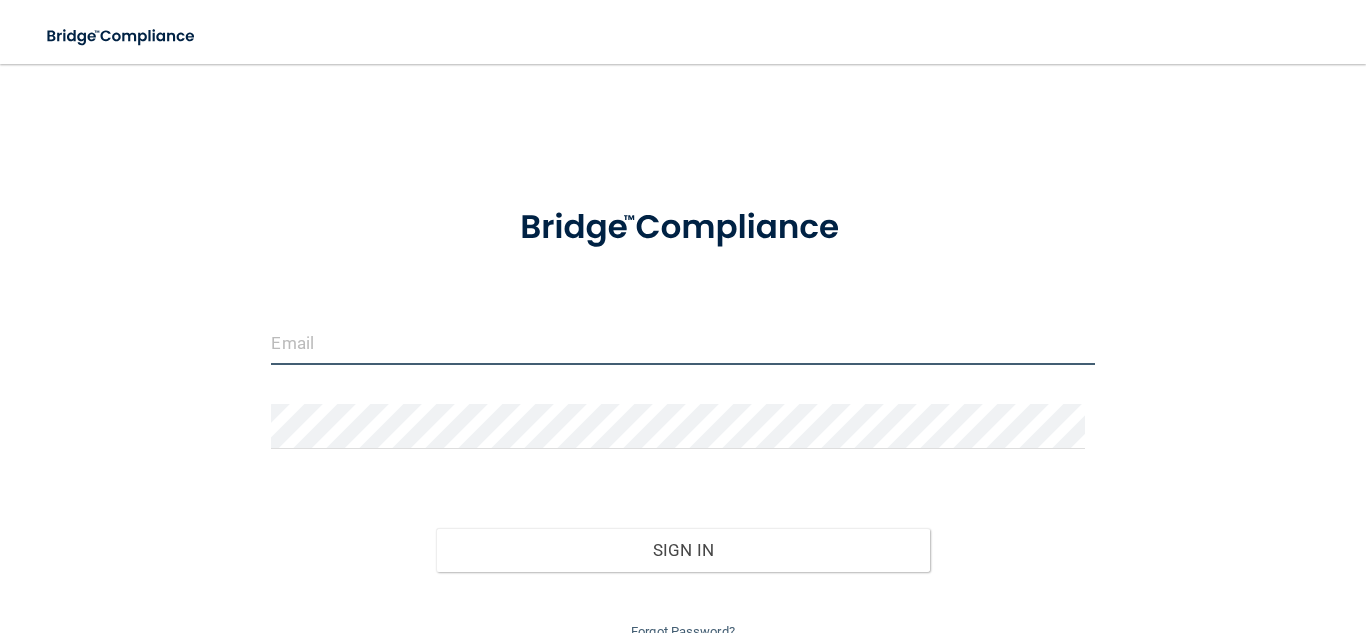 click at bounding box center [682, 342] 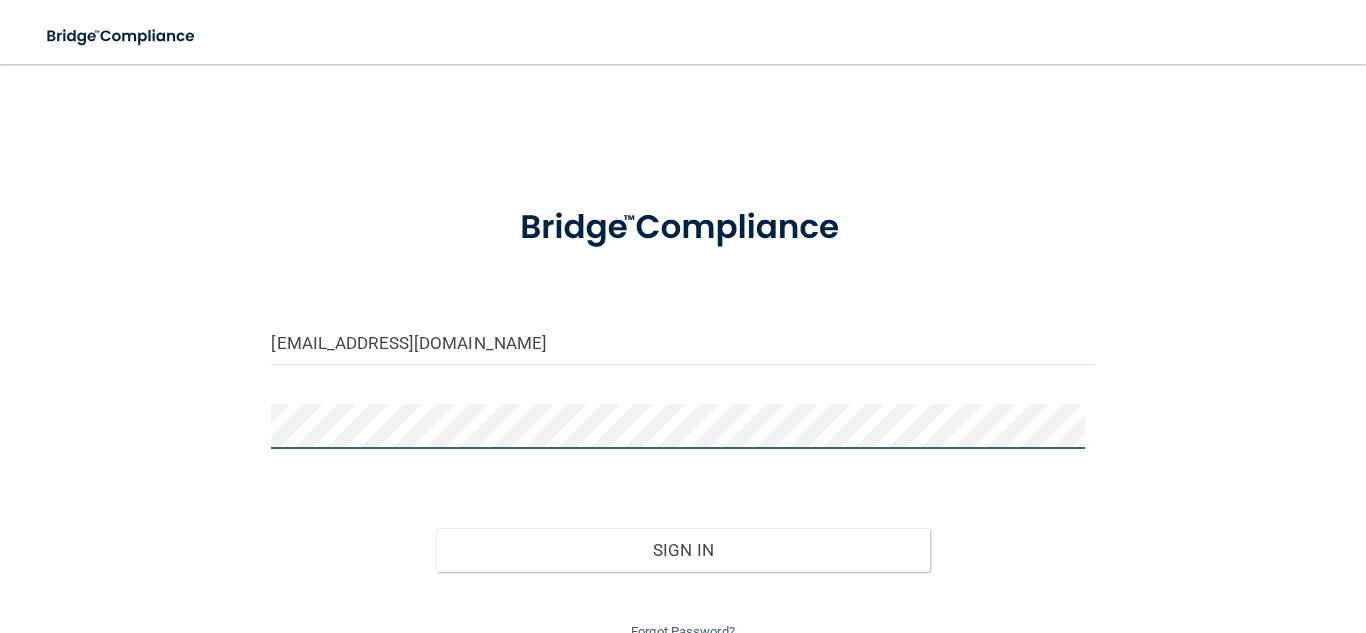 click on "Sign In" at bounding box center (683, 550) 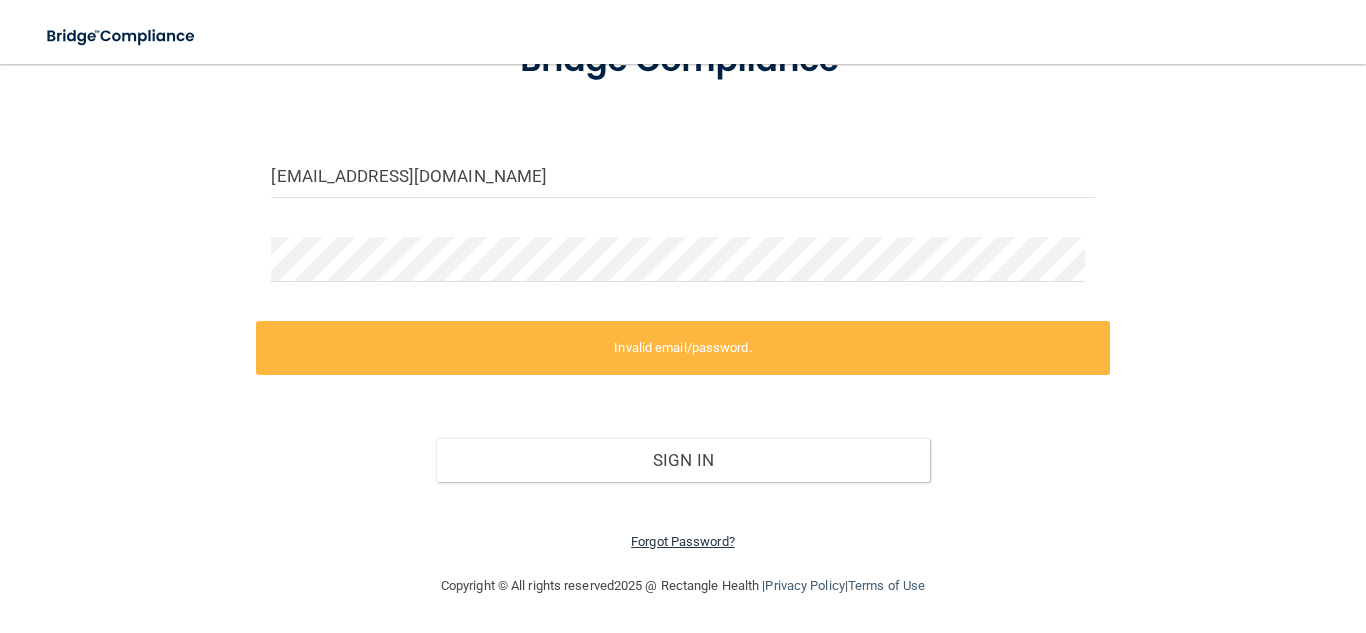 click on "Forgot Password?" at bounding box center (683, 541) 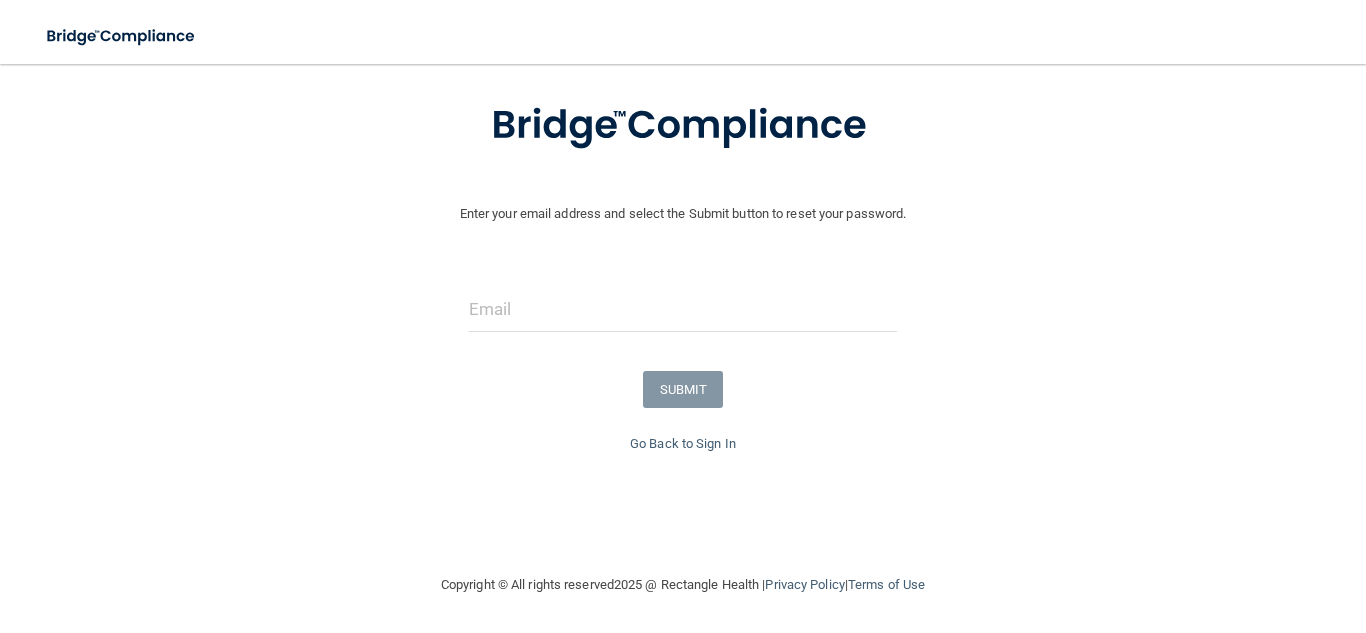 scroll, scrollTop: 110, scrollLeft: 0, axis: vertical 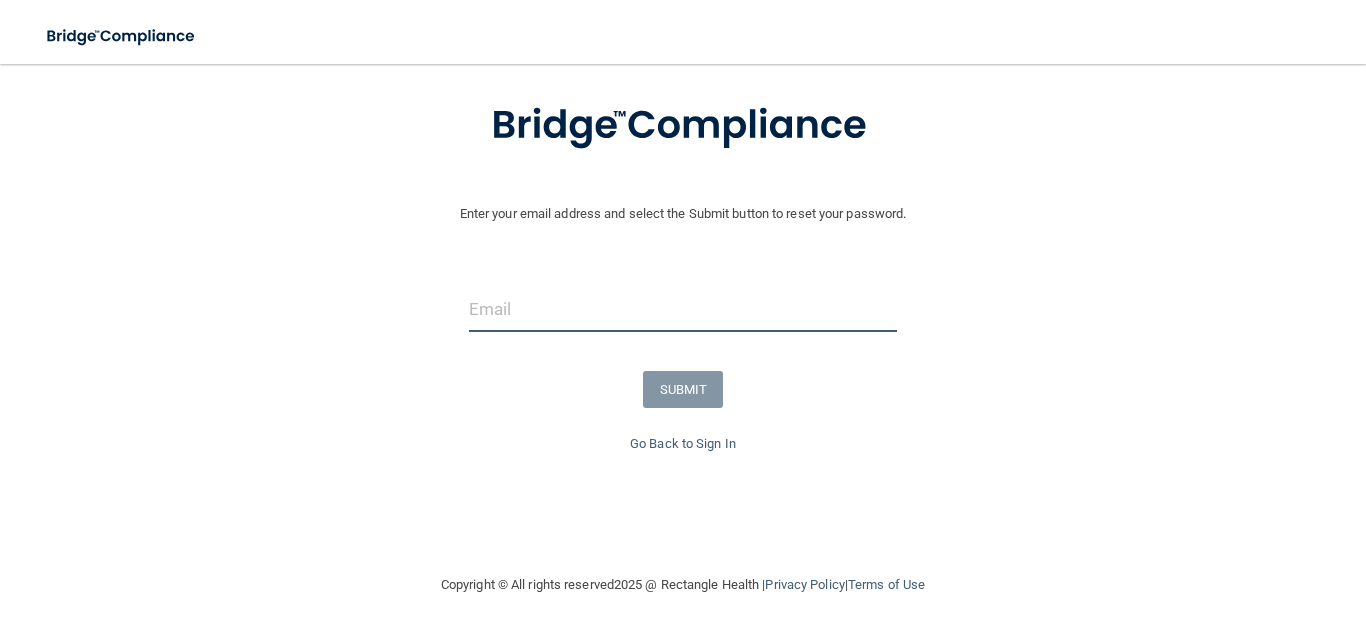 click at bounding box center (683, 309) 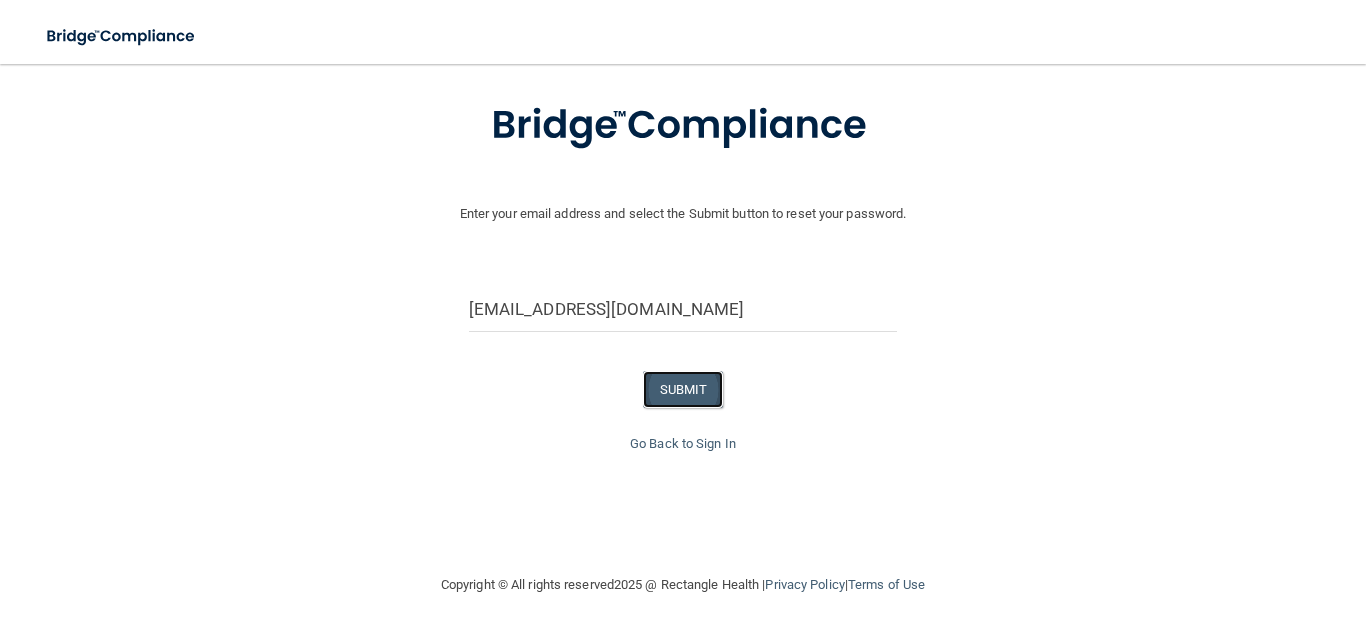 click on "SUBMIT" at bounding box center (683, 389) 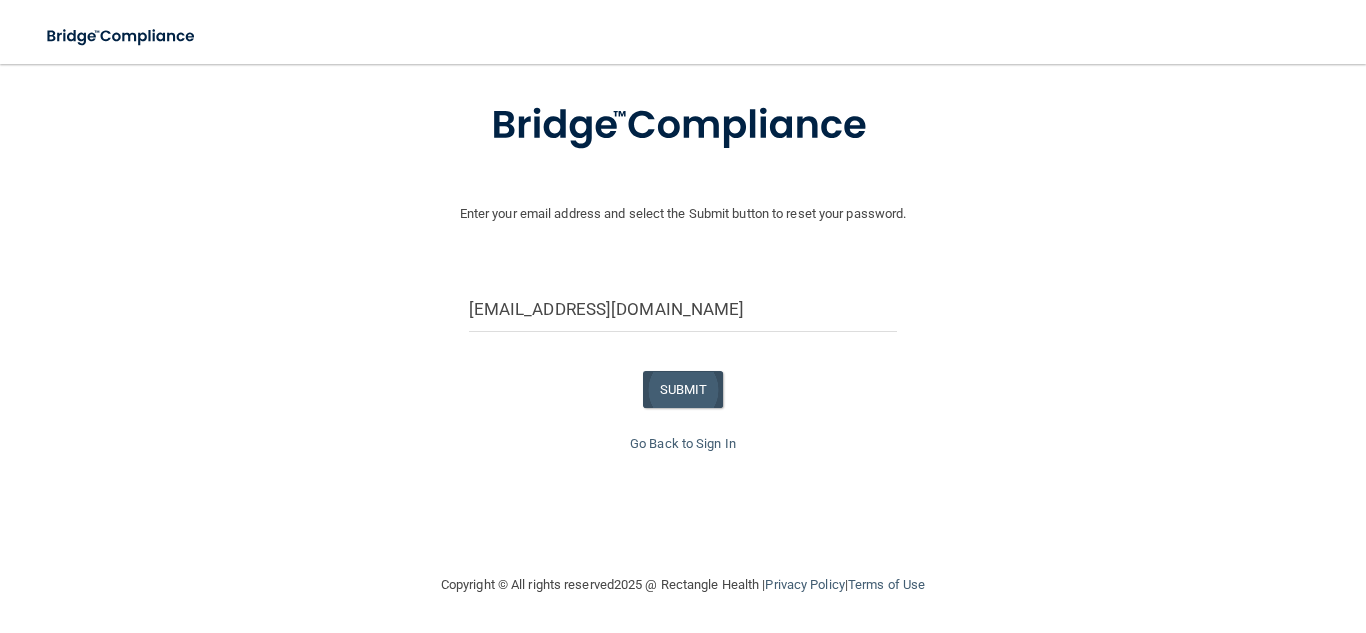 scroll, scrollTop: 0, scrollLeft: 0, axis: both 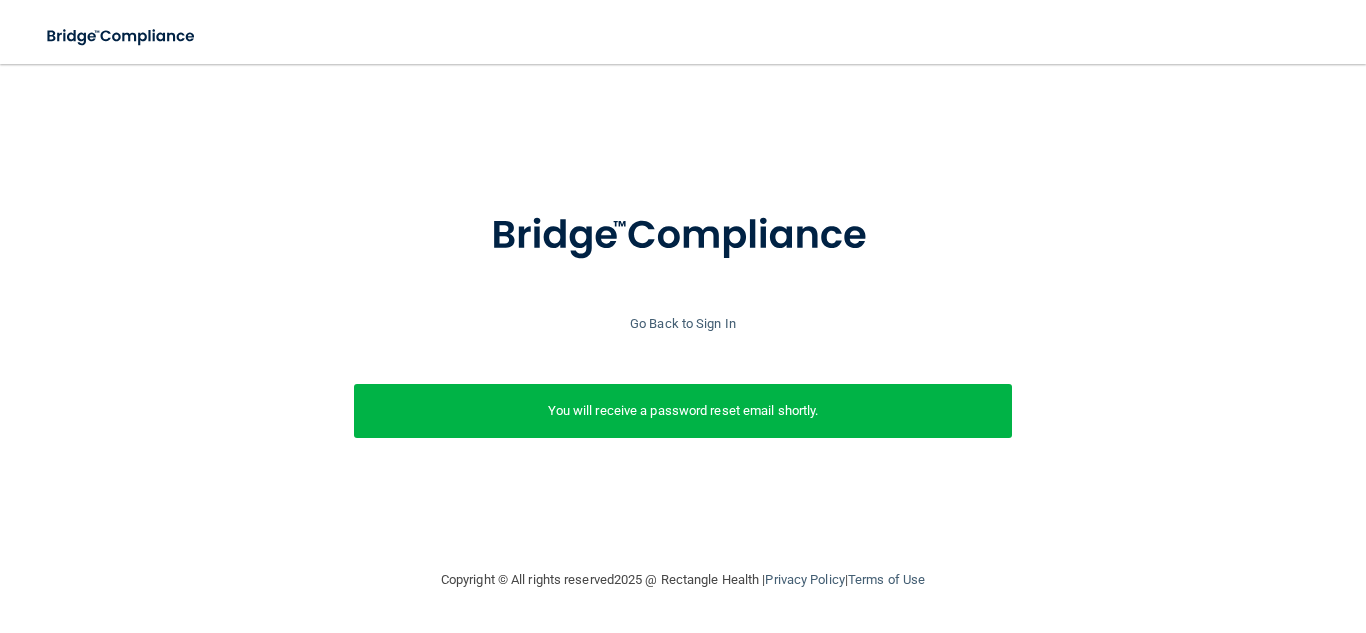 click on "You will receive a password reset email shortly." at bounding box center [683, 411] 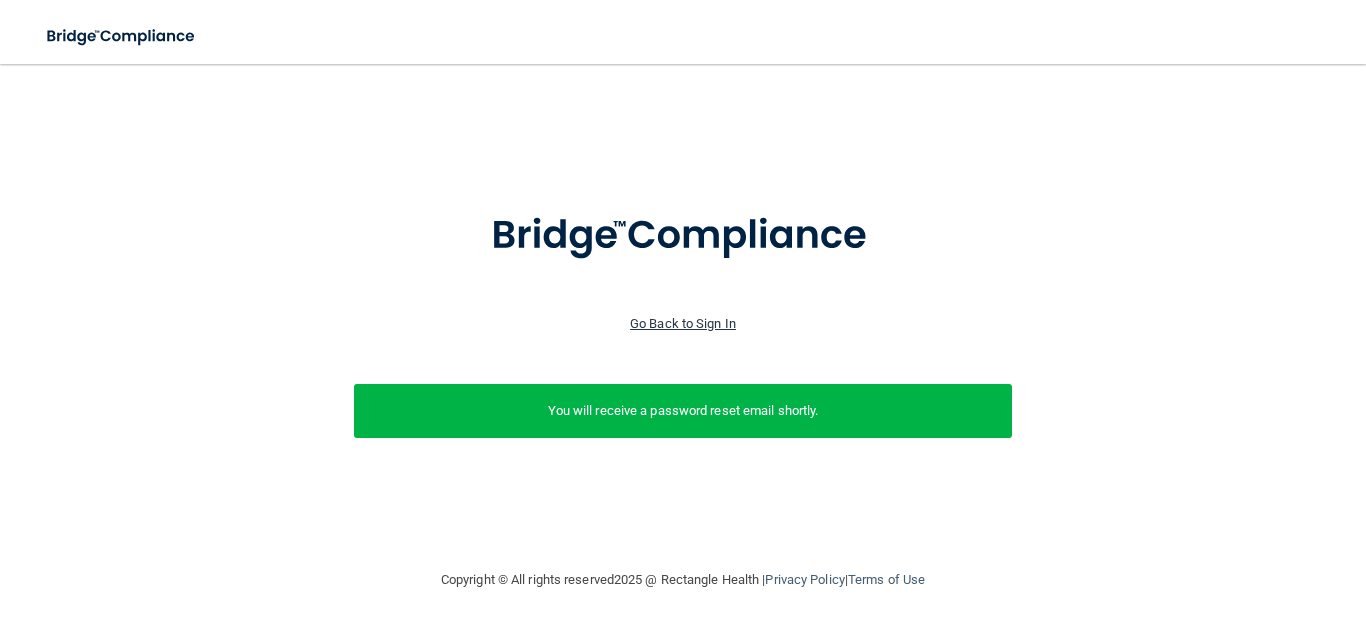 click on "Go Back to Sign In" at bounding box center [683, 323] 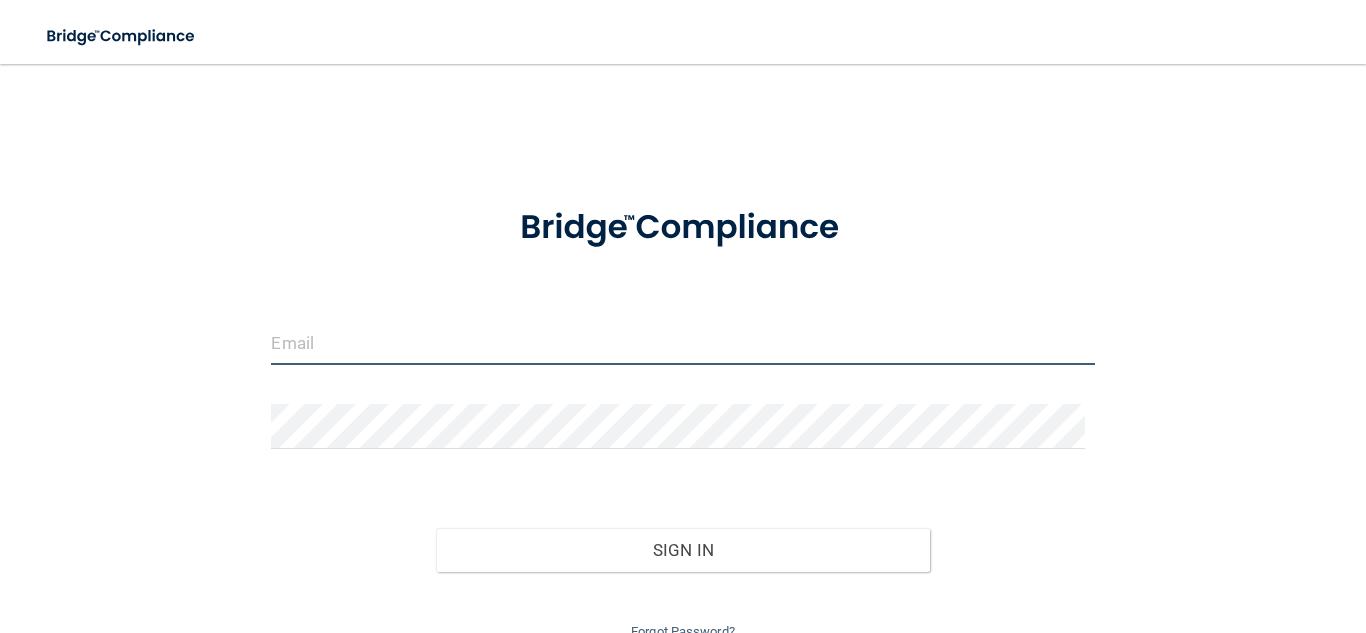 click at bounding box center [682, 342] 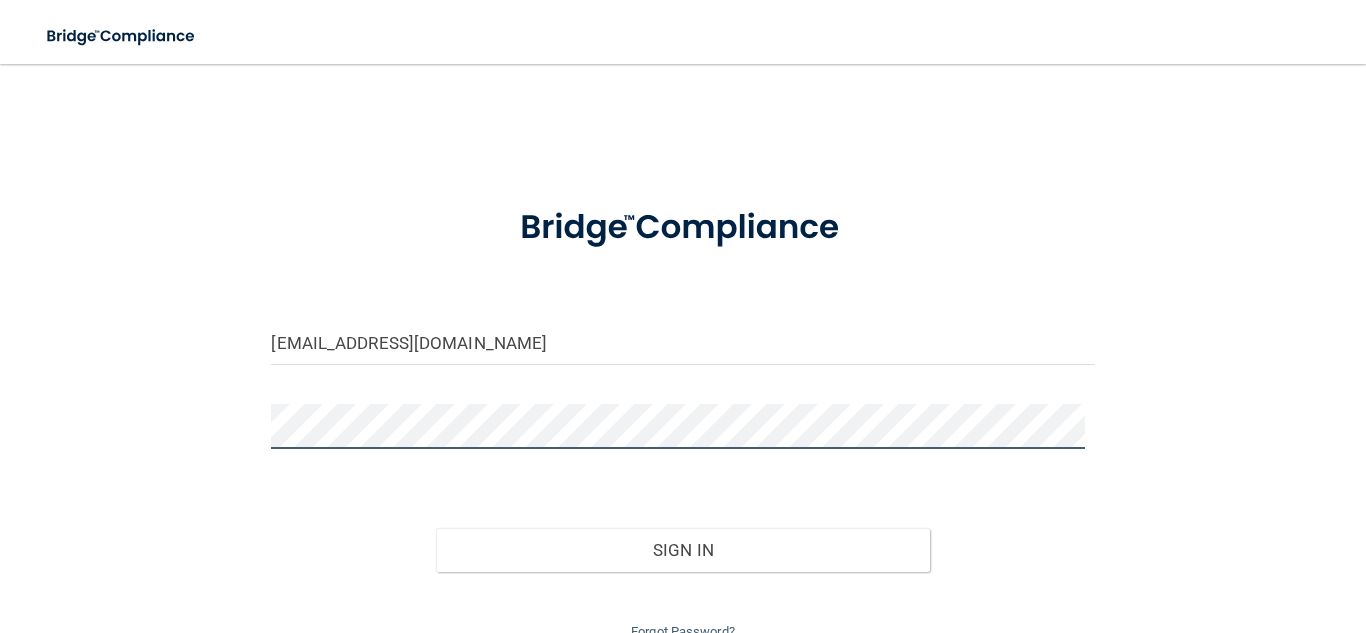 click on "Sign In" at bounding box center (683, 550) 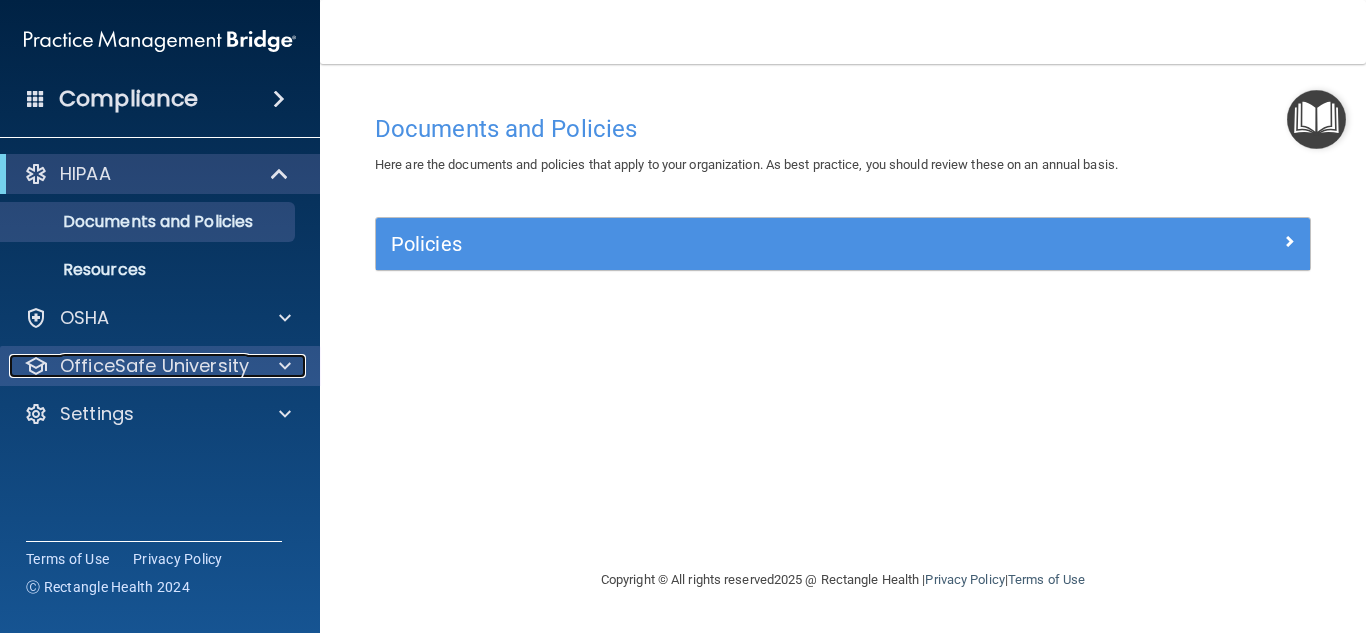 click on "OfficeSafe University" at bounding box center (154, 366) 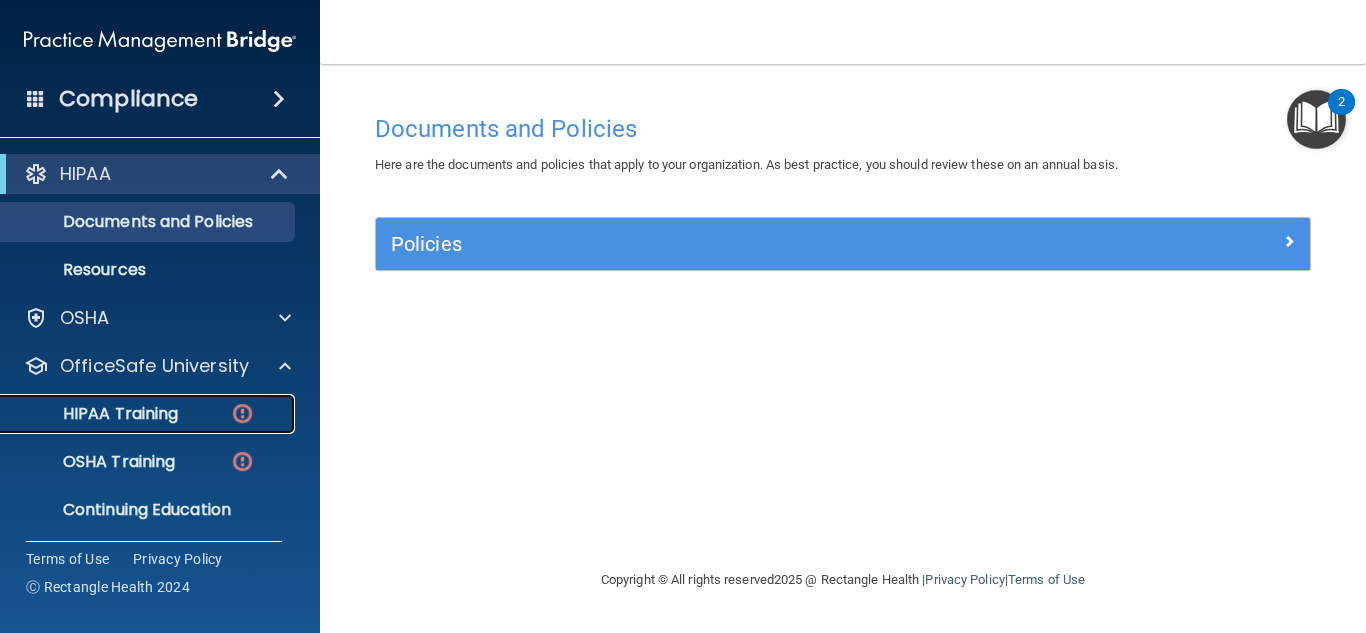 click on "HIPAA Training" at bounding box center (137, 414) 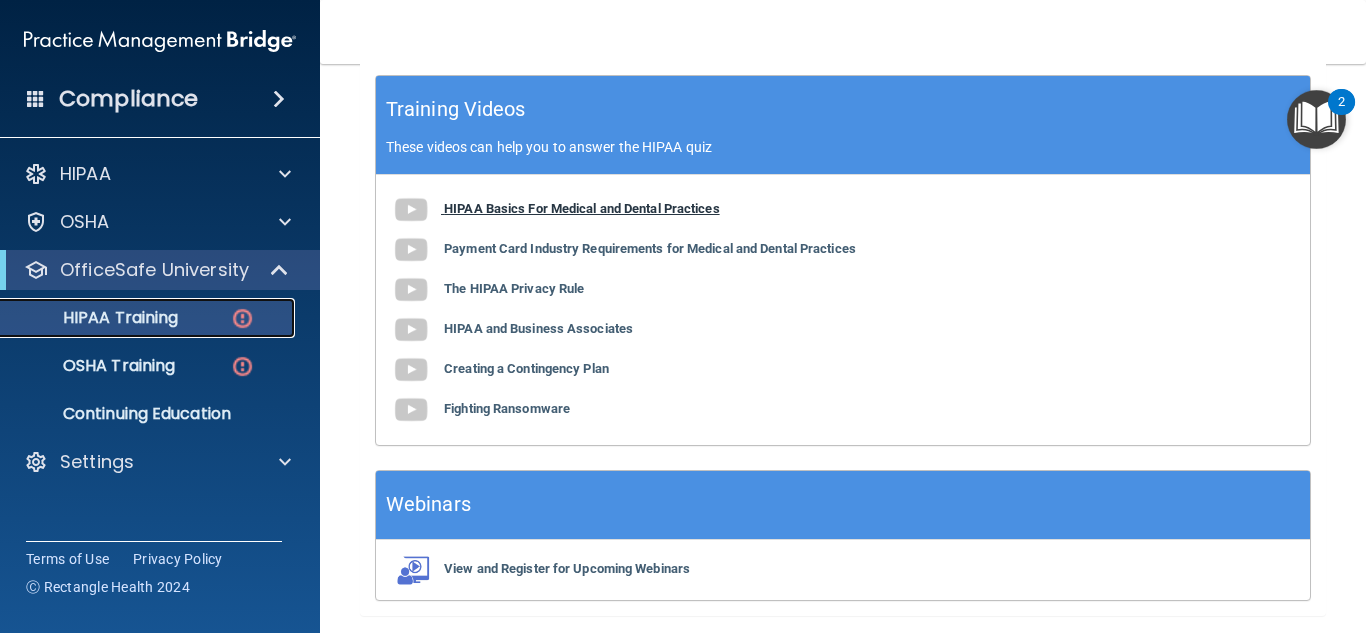 scroll, scrollTop: 726, scrollLeft: 0, axis: vertical 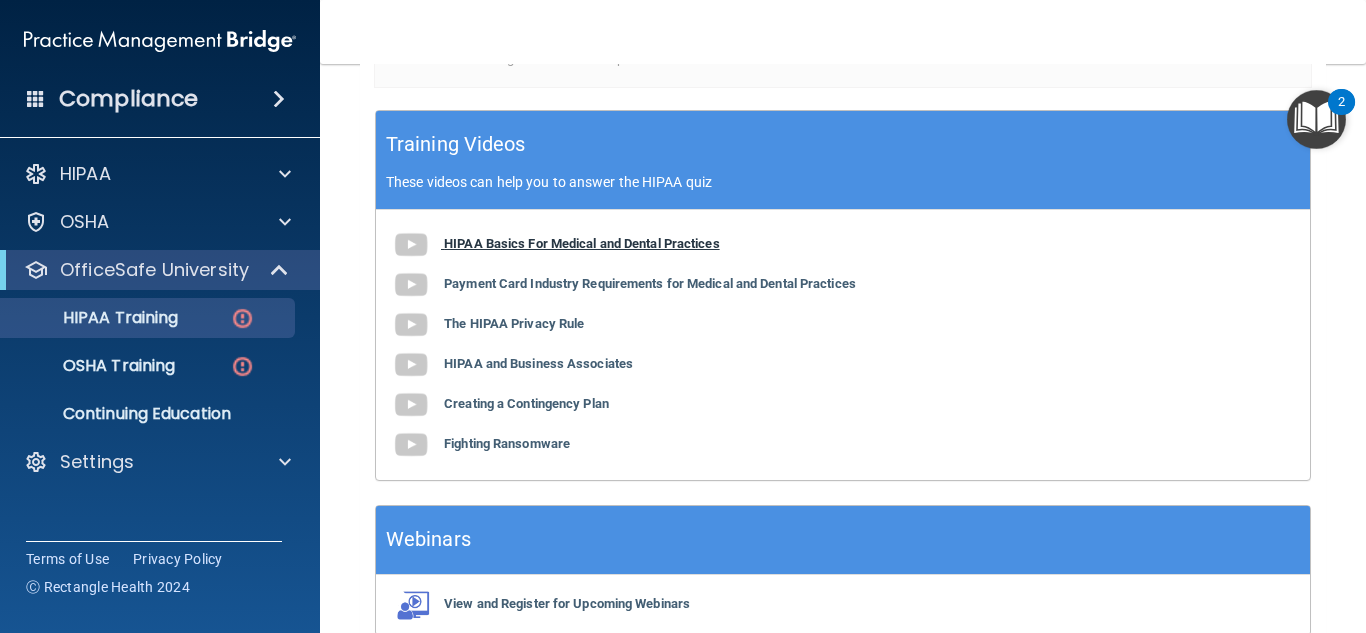 click on "HIPAA Basics For Medical and Dental Practices" at bounding box center (582, 243) 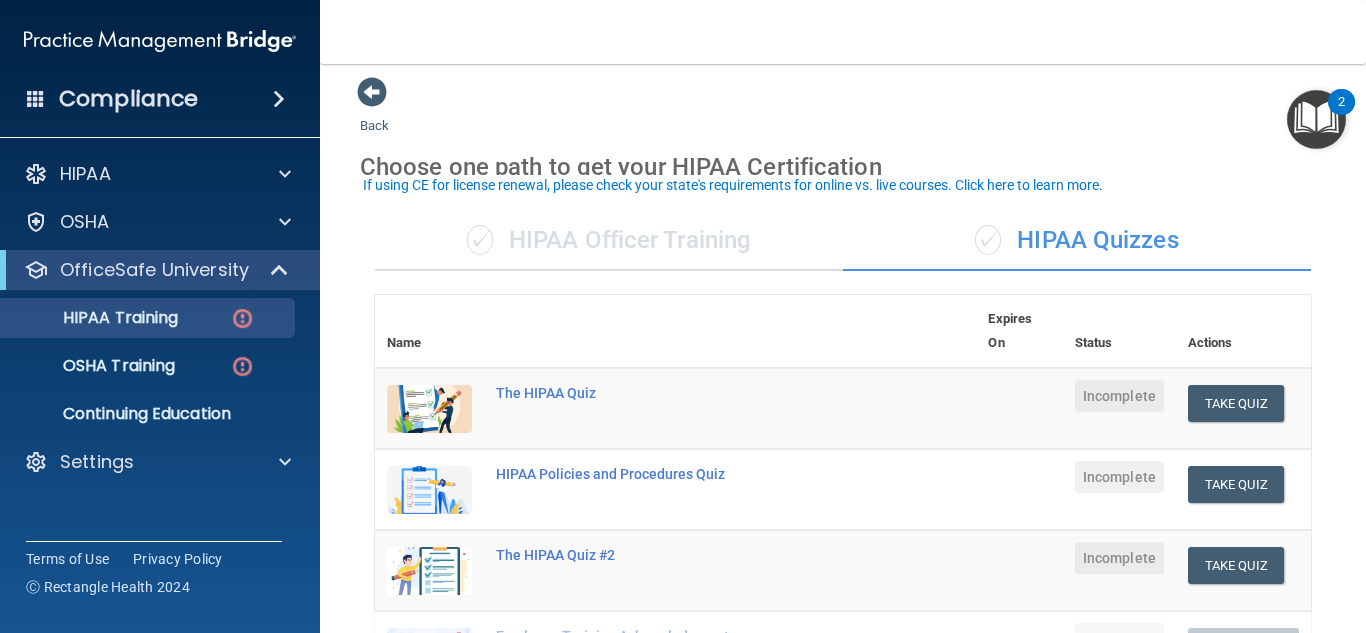 scroll, scrollTop: 0, scrollLeft: 0, axis: both 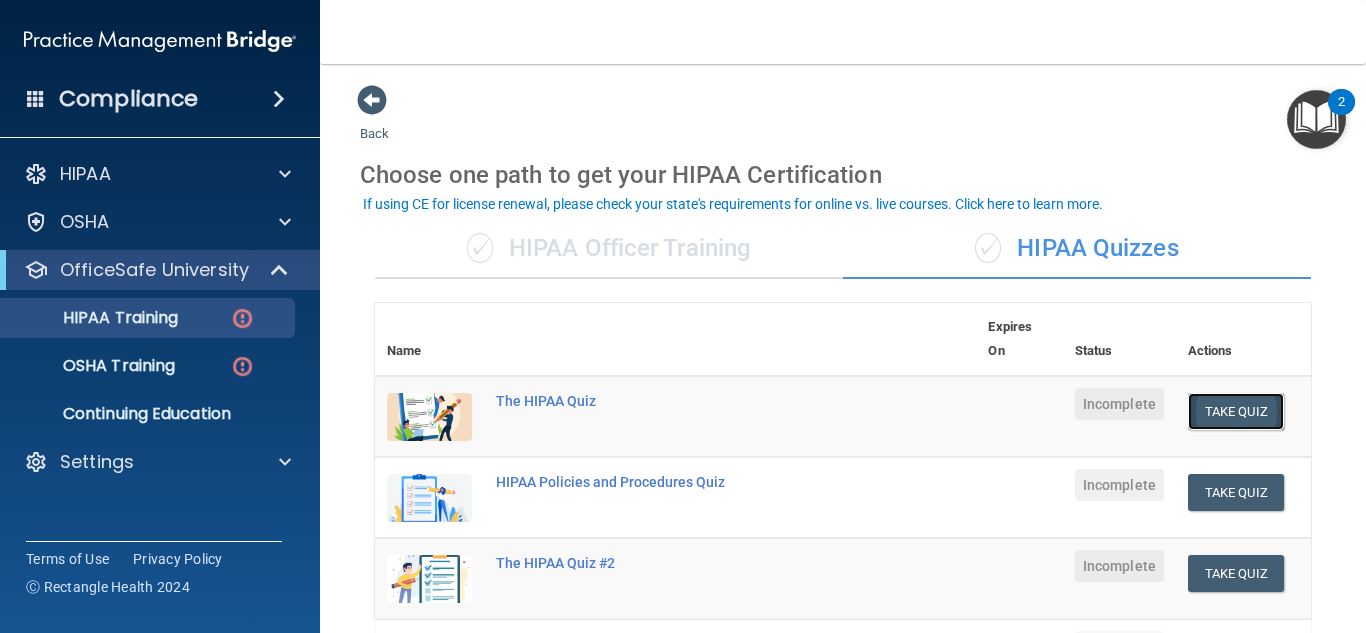 click on "Take Quiz" at bounding box center [1236, 411] 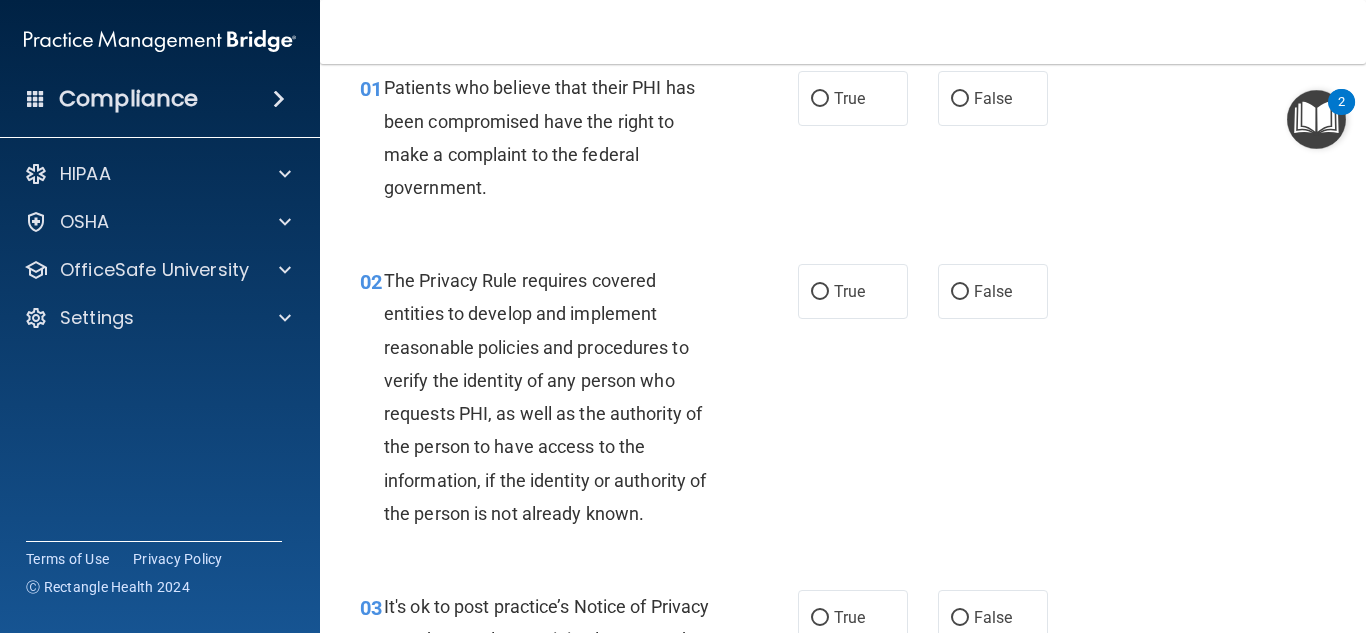 scroll, scrollTop: 0, scrollLeft: 0, axis: both 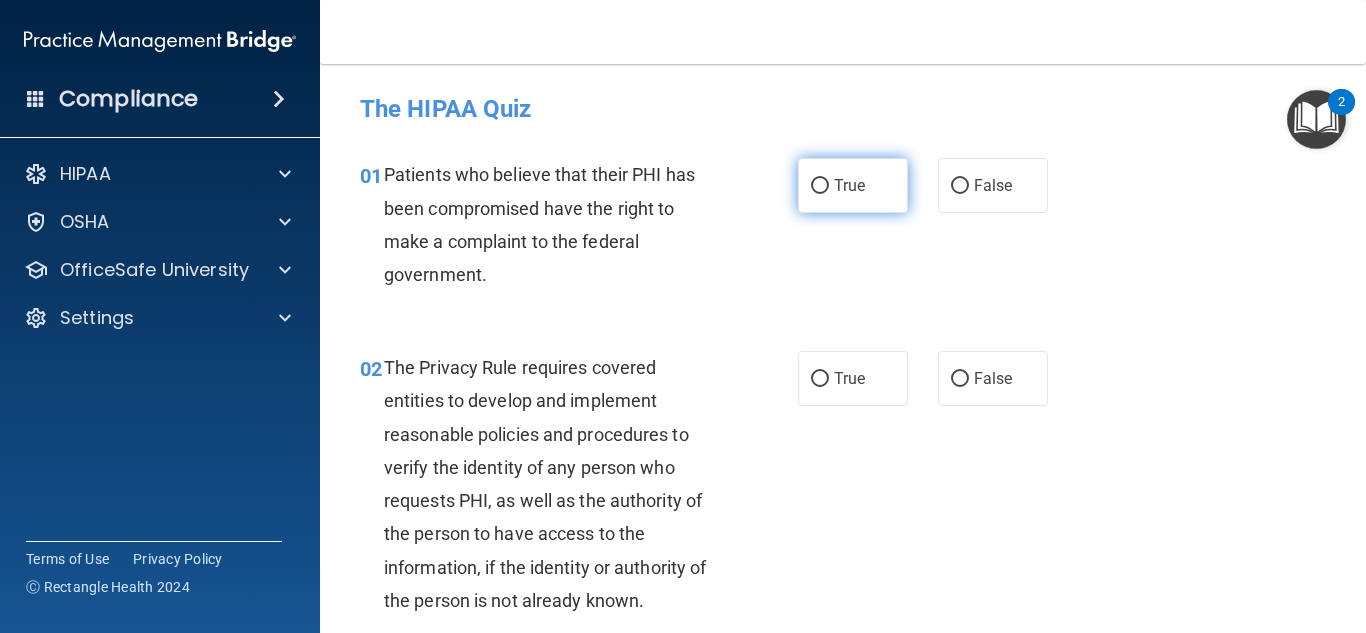 click on "True" at bounding box center [853, 185] 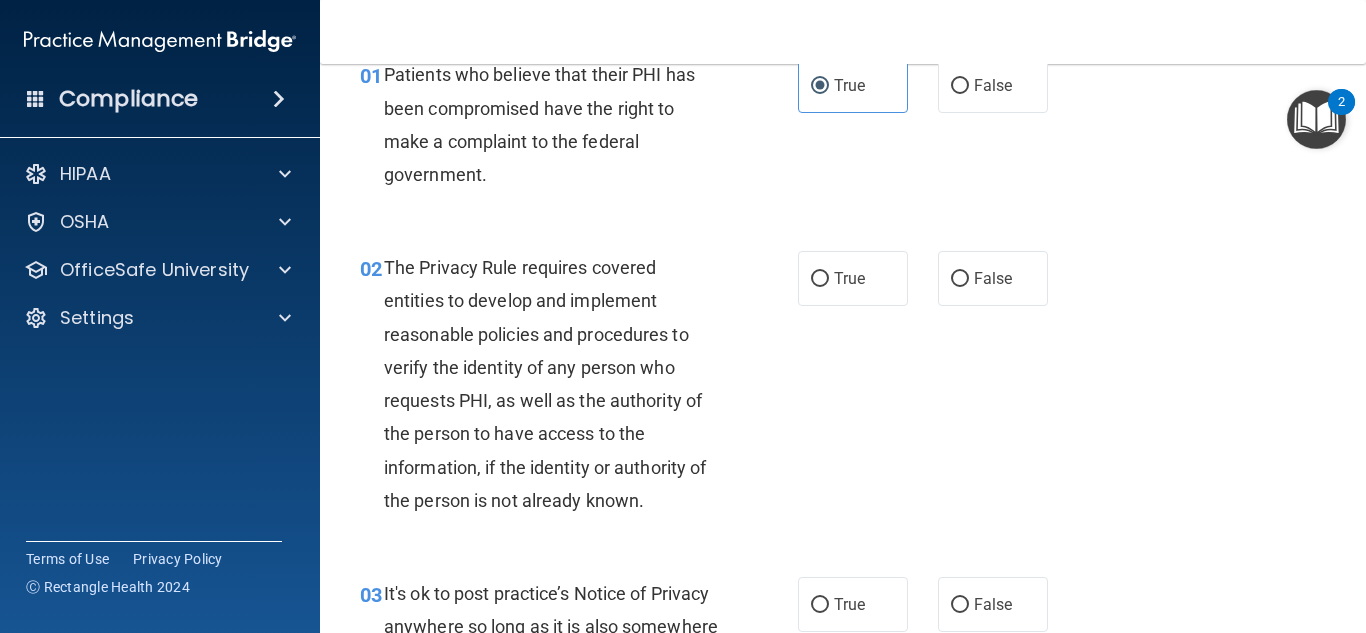 scroll, scrollTop: 200, scrollLeft: 0, axis: vertical 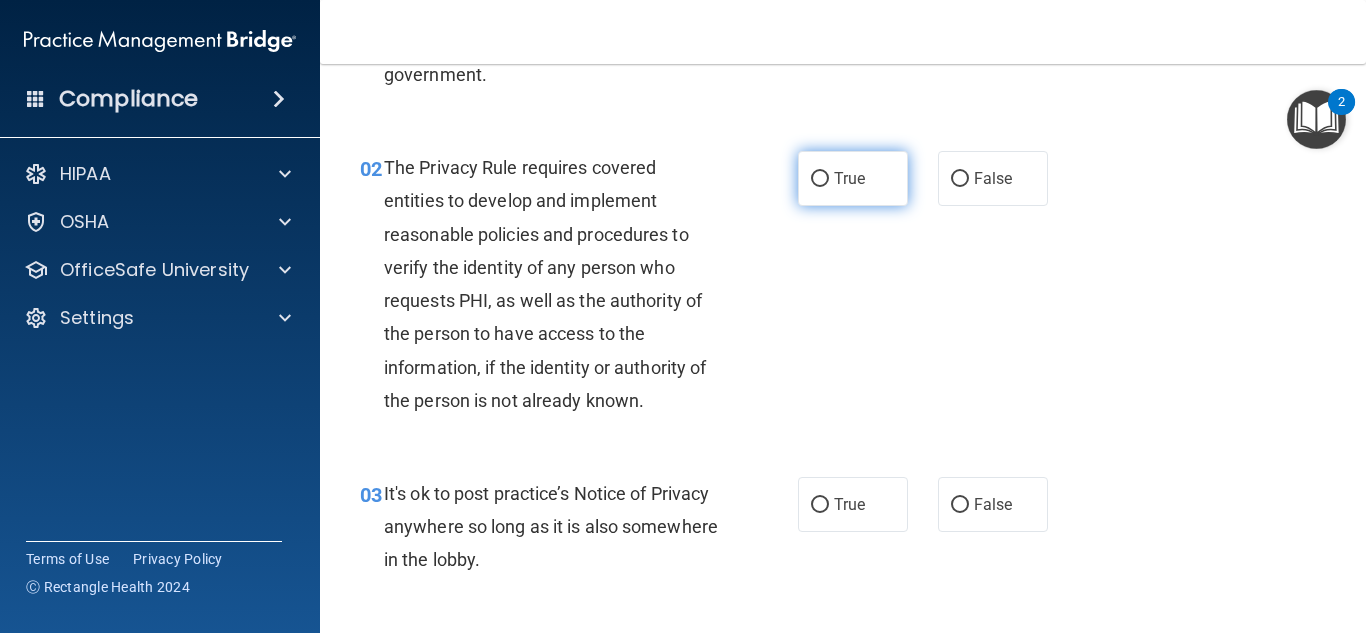 click on "True" at bounding box center (849, 178) 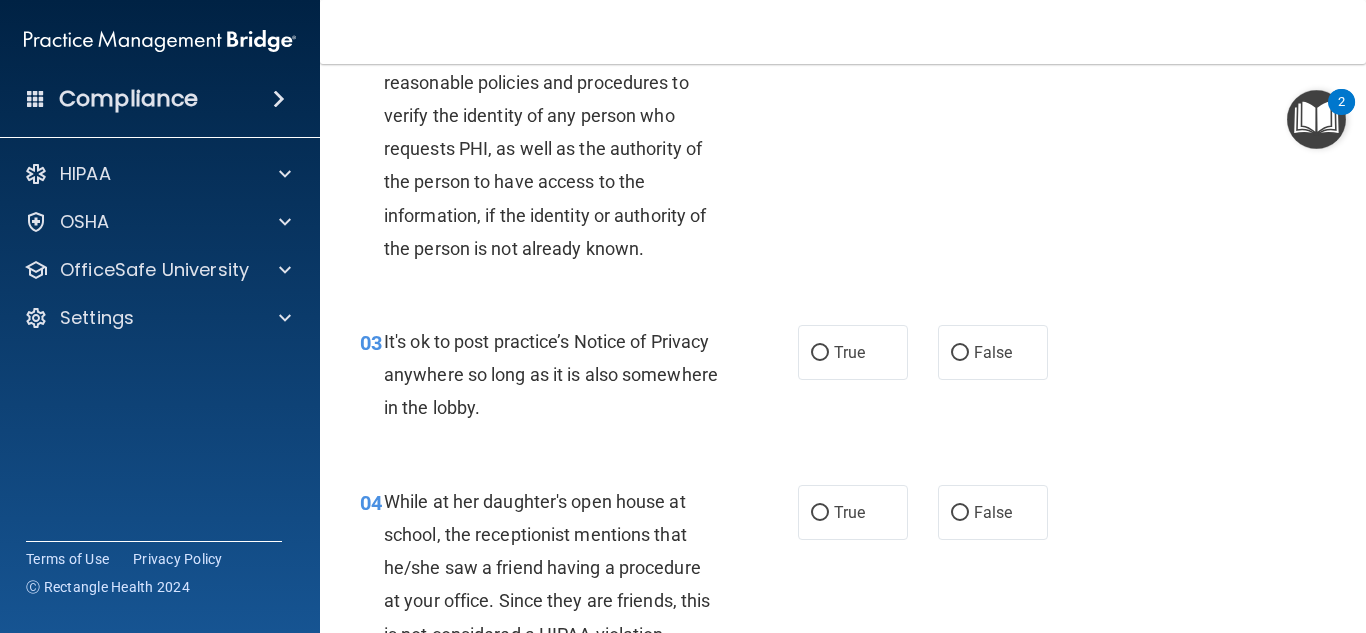 scroll, scrollTop: 400, scrollLeft: 0, axis: vertical 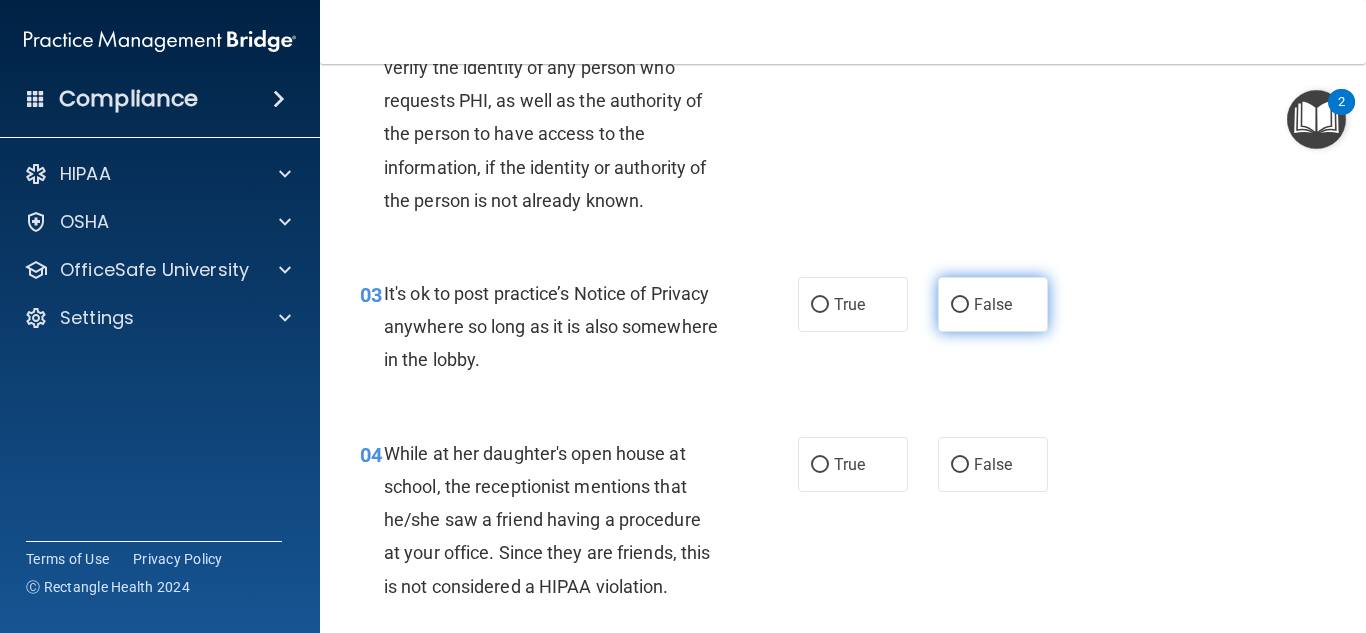 click on "False" at bounding box center [993, 304] 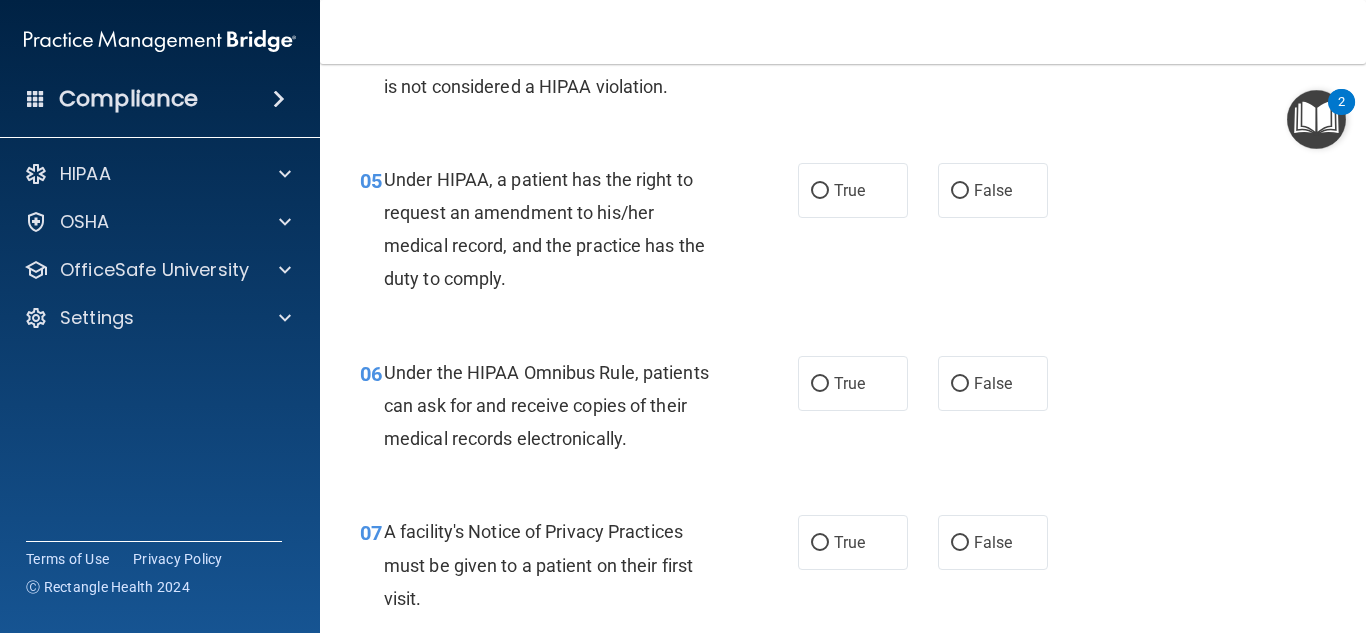 scroll, scrollTop: 1000, scrollLeft: 0, axis: vertical 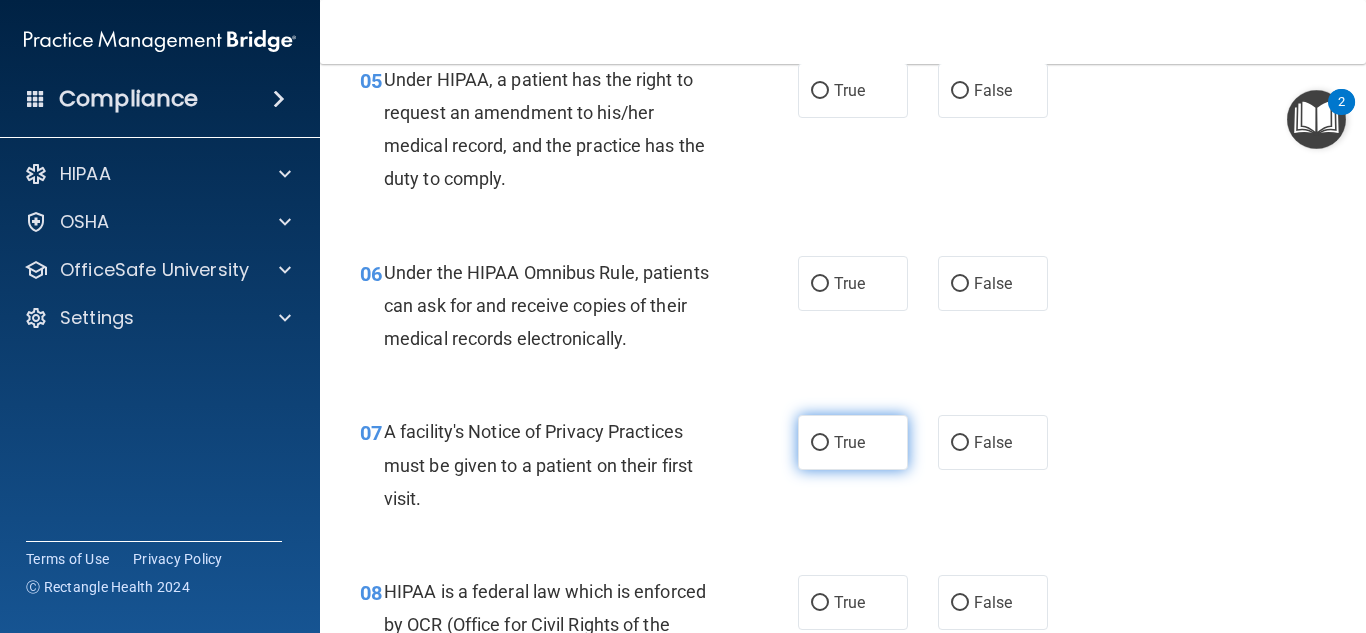 click on "True" at bounding box center [820, 443] 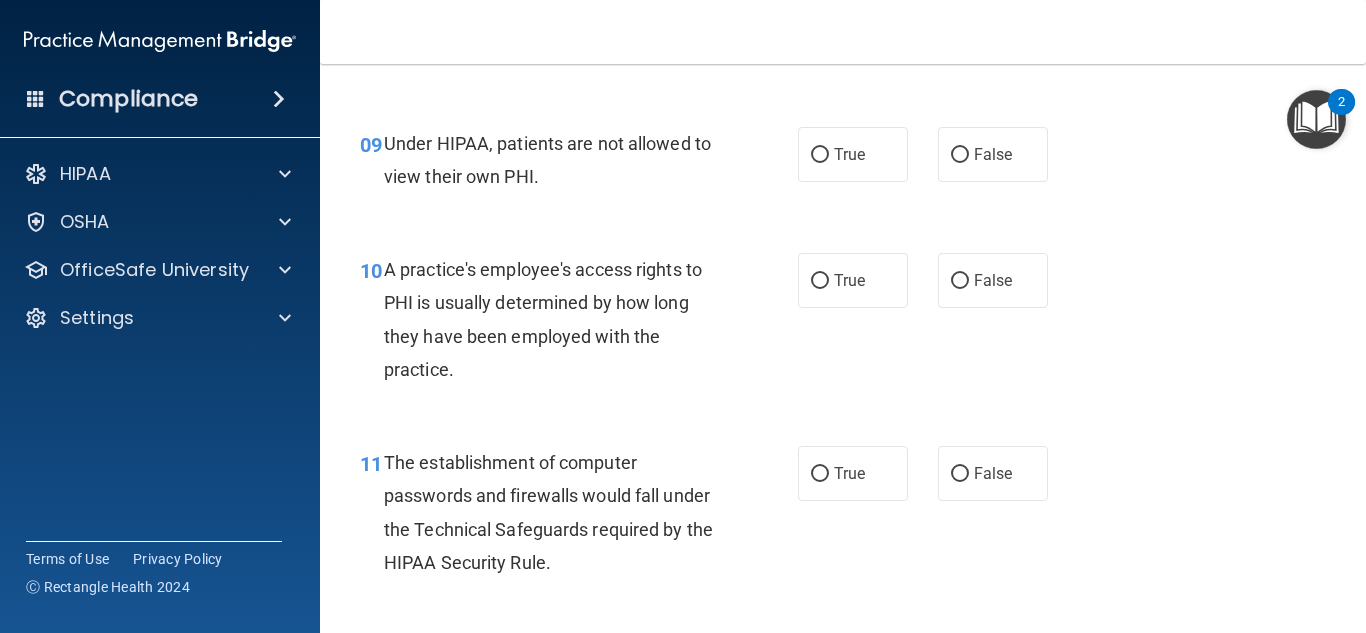 scroll, scrollTop: 1700, scrollLeft: 0, axis: vertical 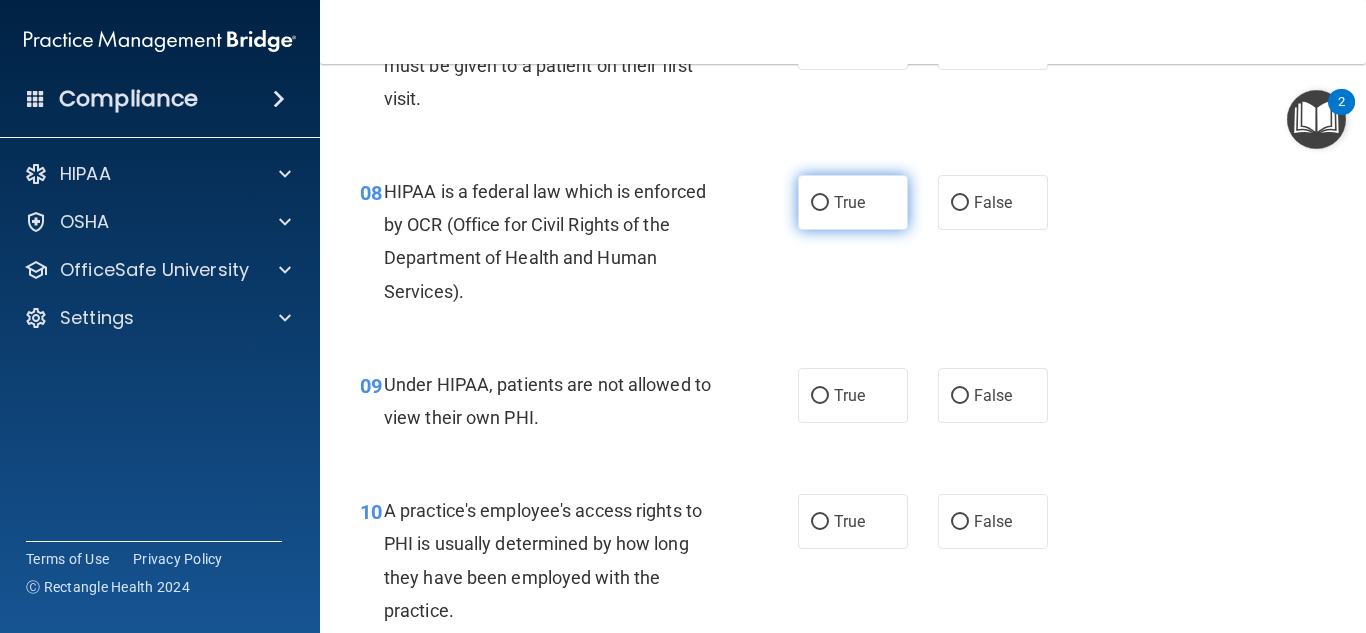 click on "True" at bounding box center (853, 202) 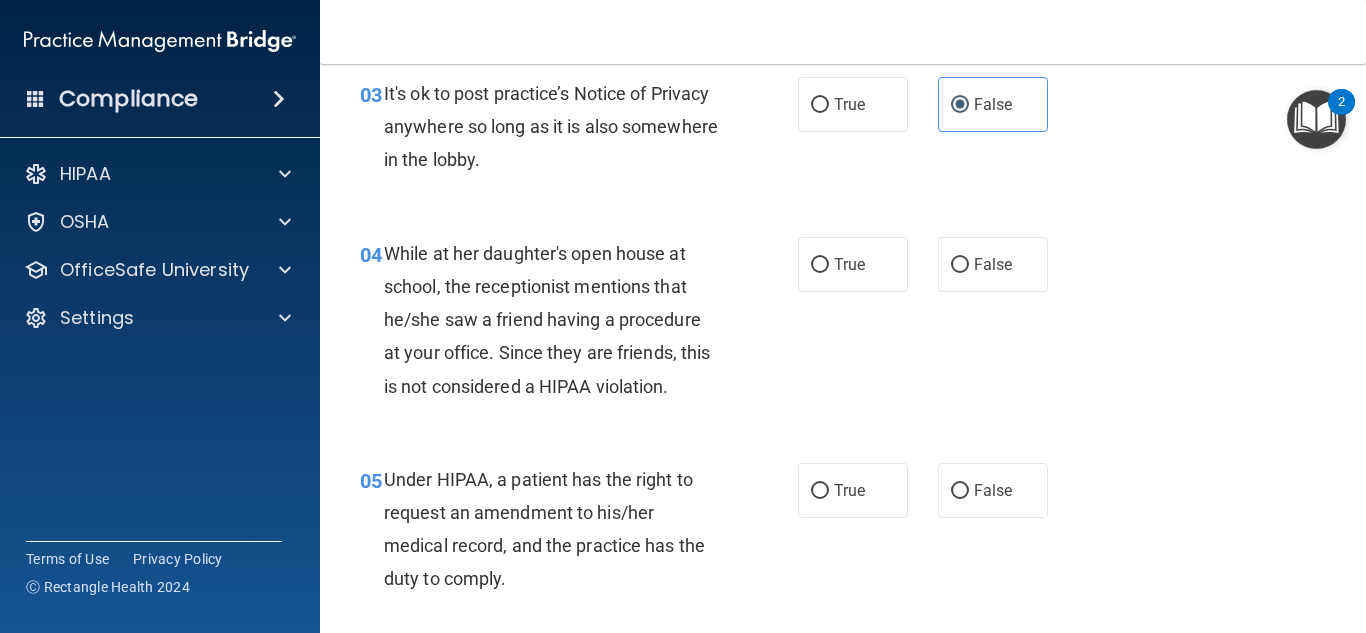 scroll, scrollTop: 700, scrollLeft: 0, axis: vertical 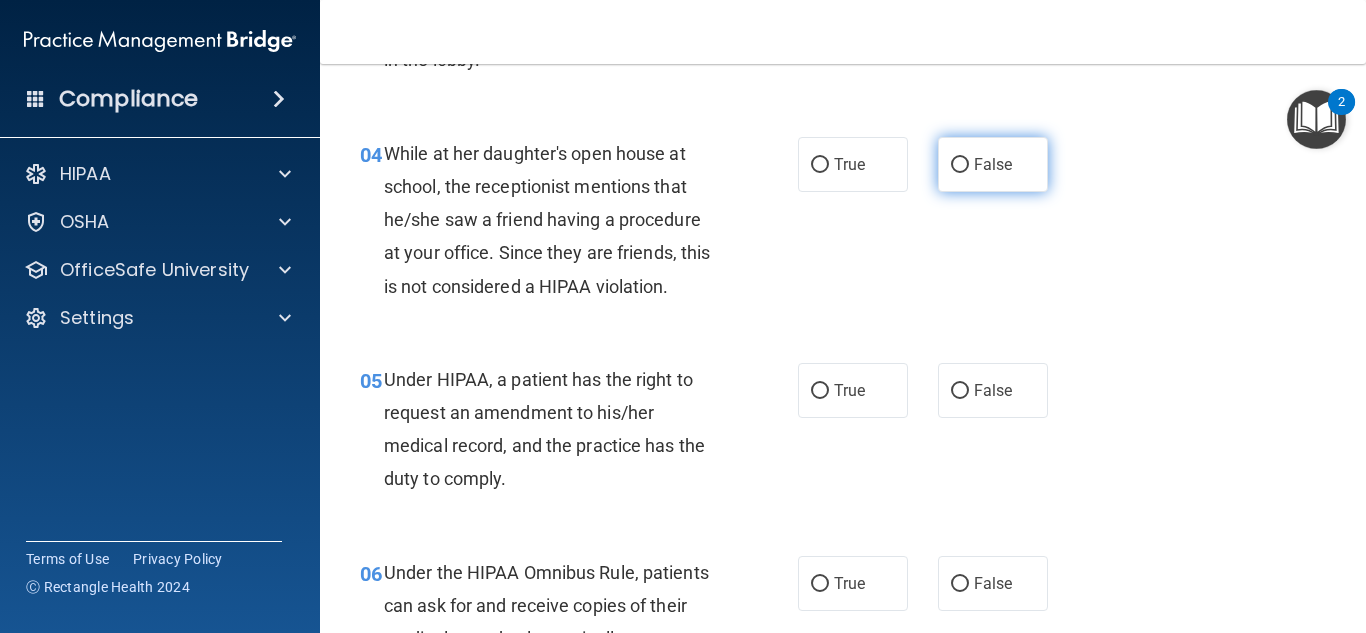 click on "False" at bounding box center (993, 164) 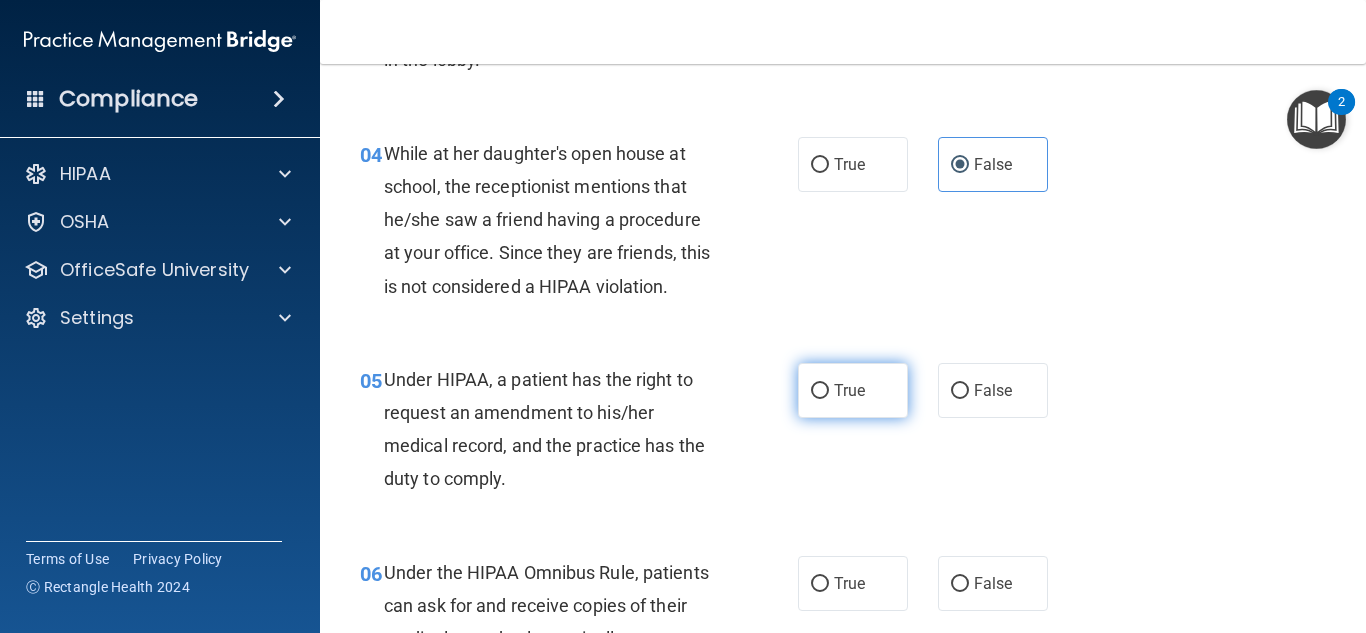 click on "True" at bounding box center [853, 390] 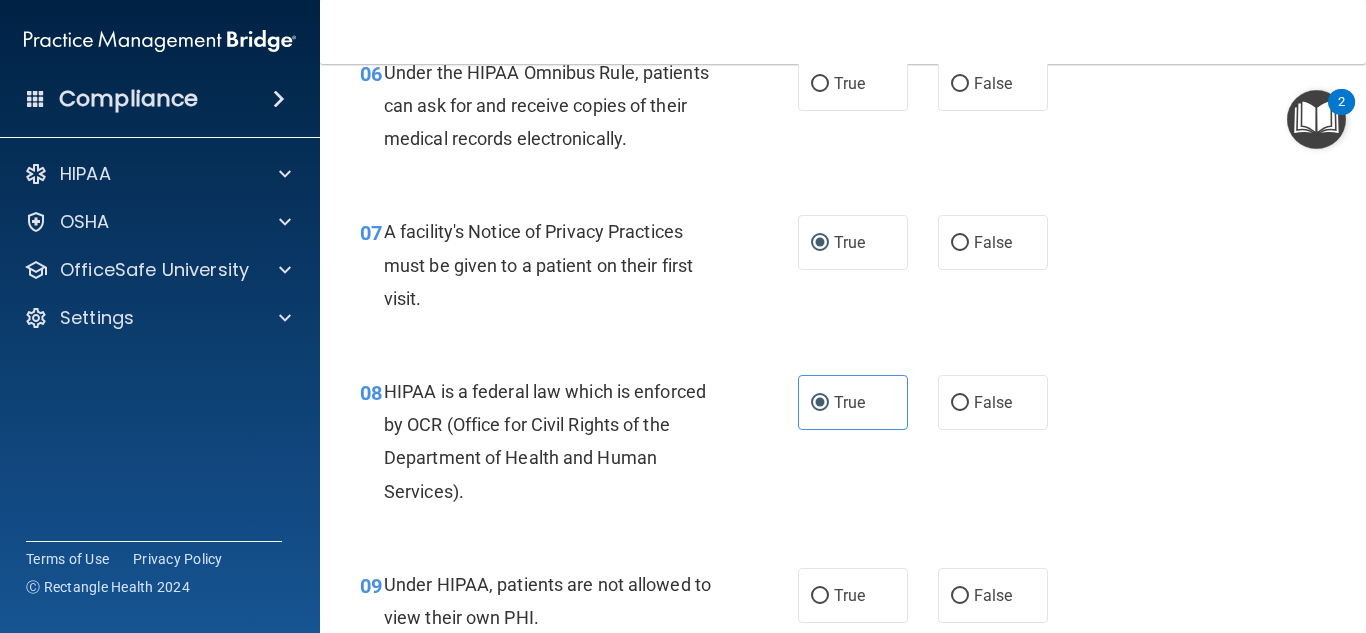 scroll, scrollTop: 1100, scrollLeft: 0, axis: vertical 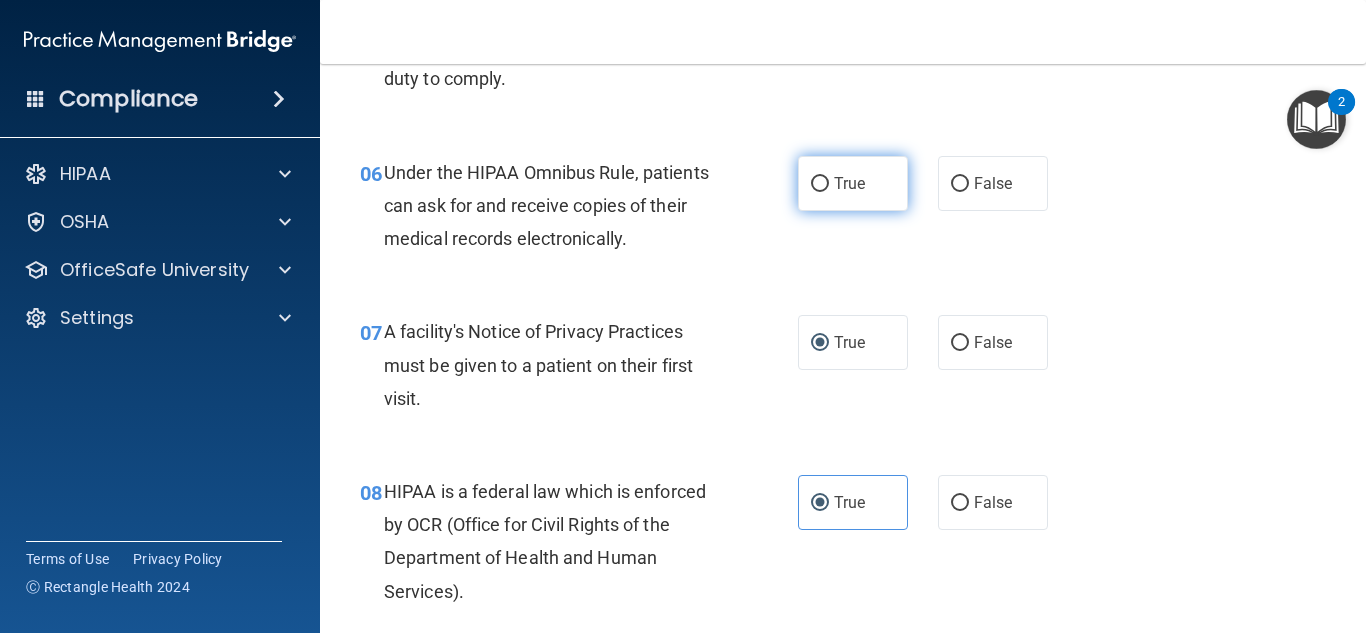 click on "True" at bounding box center (853, 183) 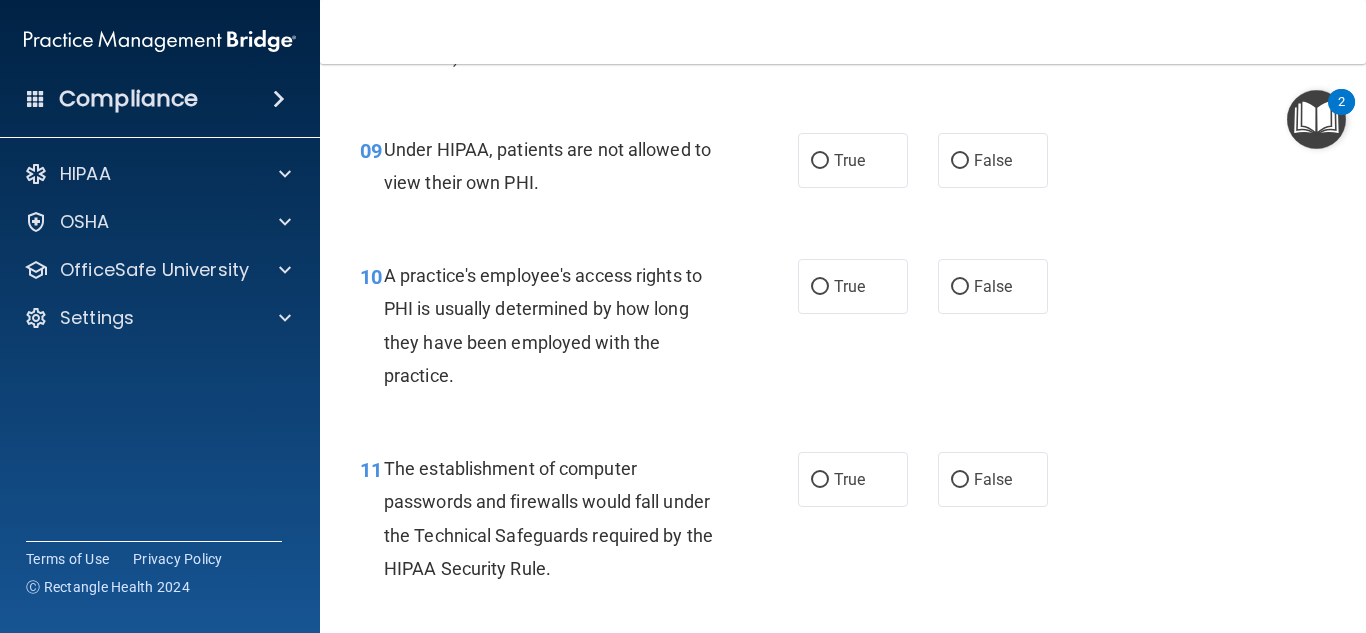 scroll, scrollTop: 1600, scrollLeft: 0, axis: vertical 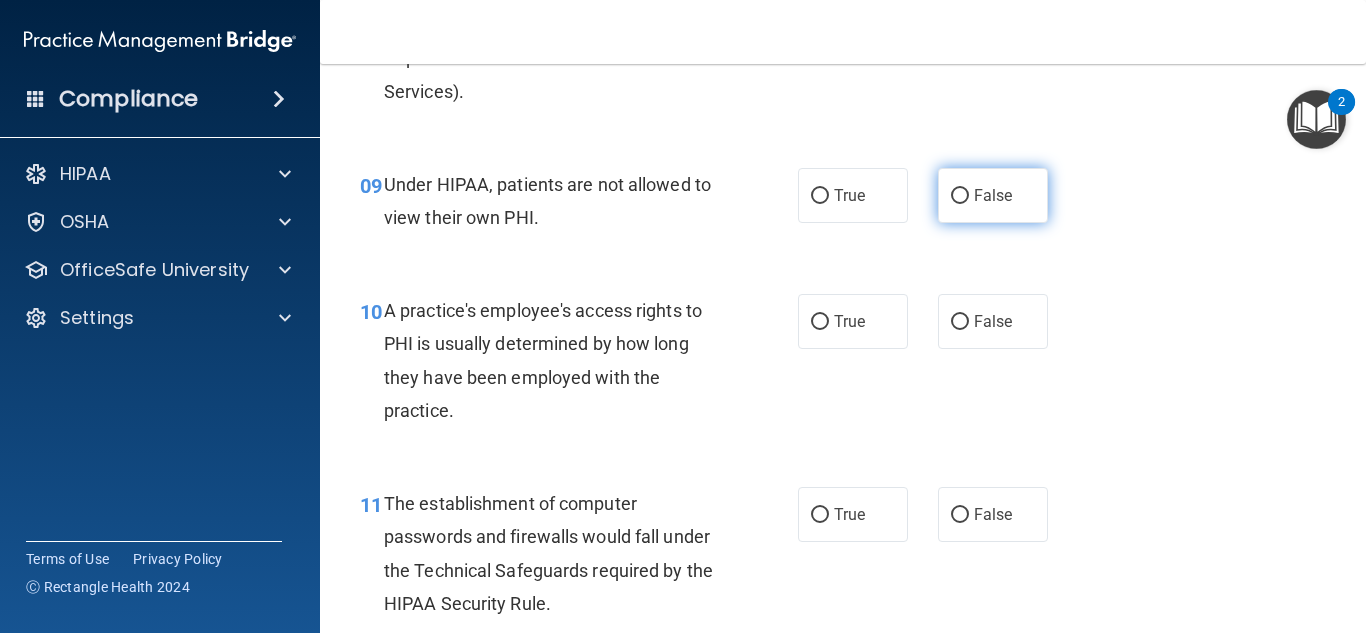 click on "False" at bounding box center (993, 195) 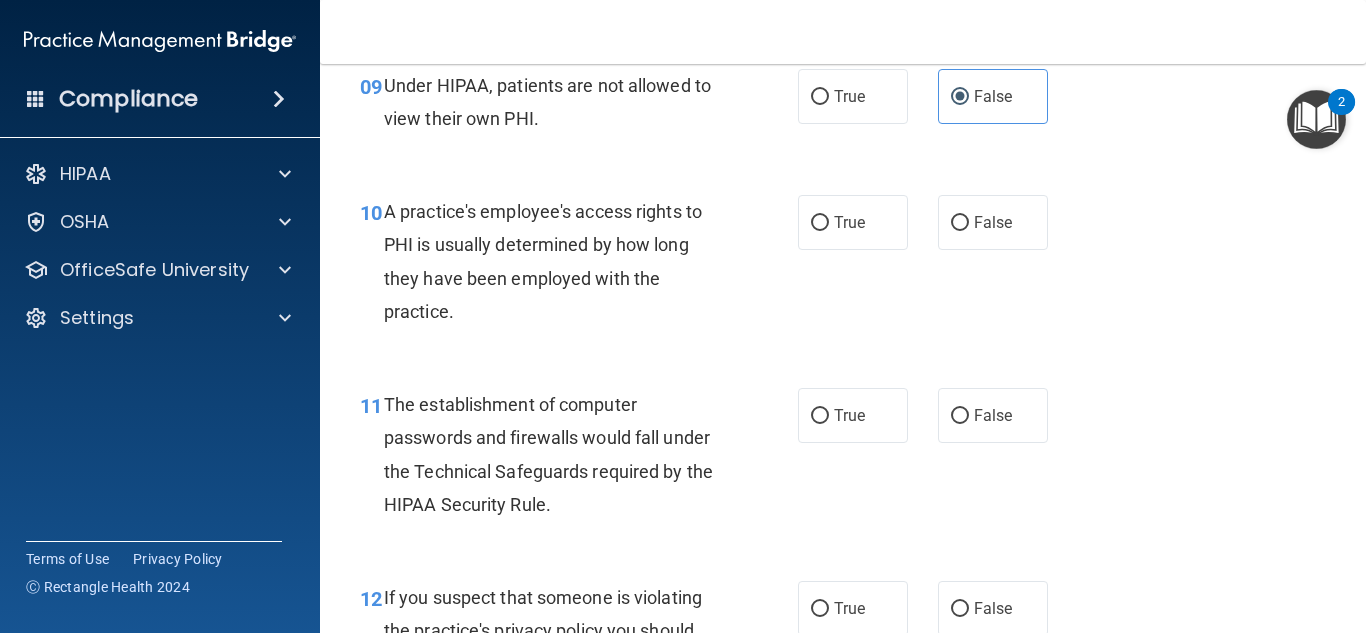 scroll, scrollTop: 1700, scrollLeft: 0, axis: vertical 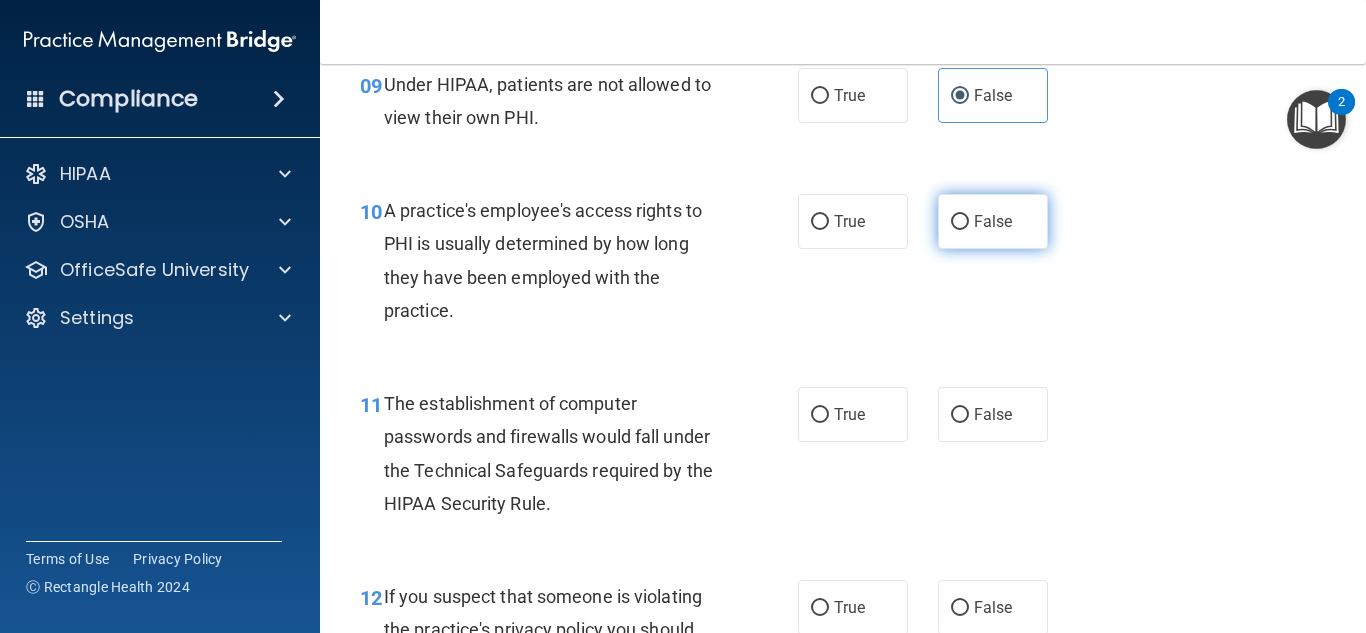 click on "False" at bounding box center (993, 221) 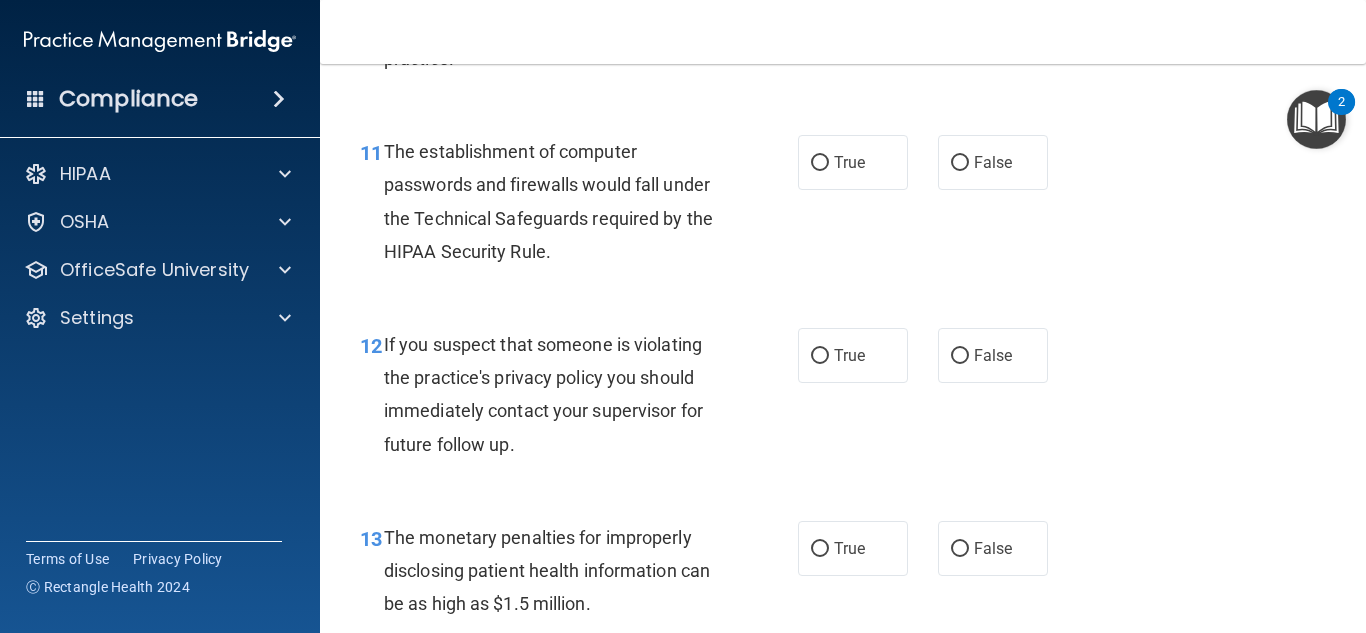 scroll, scrollTop: 2000, scrollLeft: 0, axis: vertical 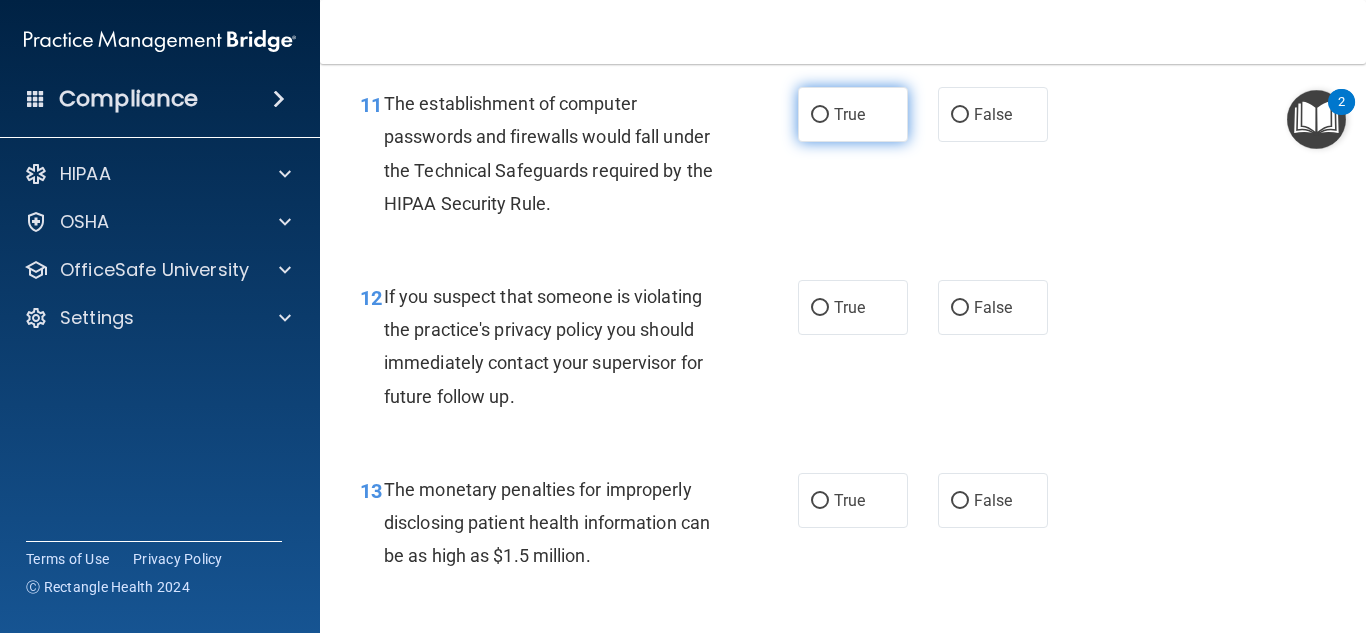 click on "True" at bounding box center (853, 114) 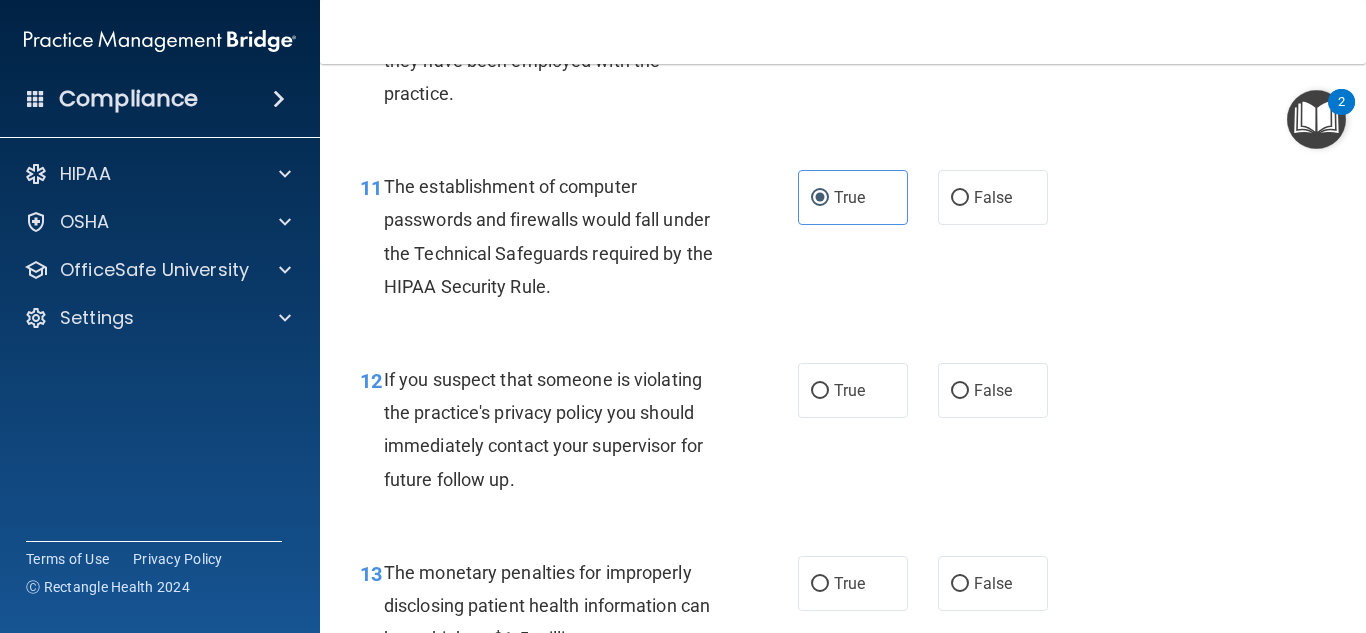scroll, scrollTop: 2017, scrollLeft: 0, axis: vertical 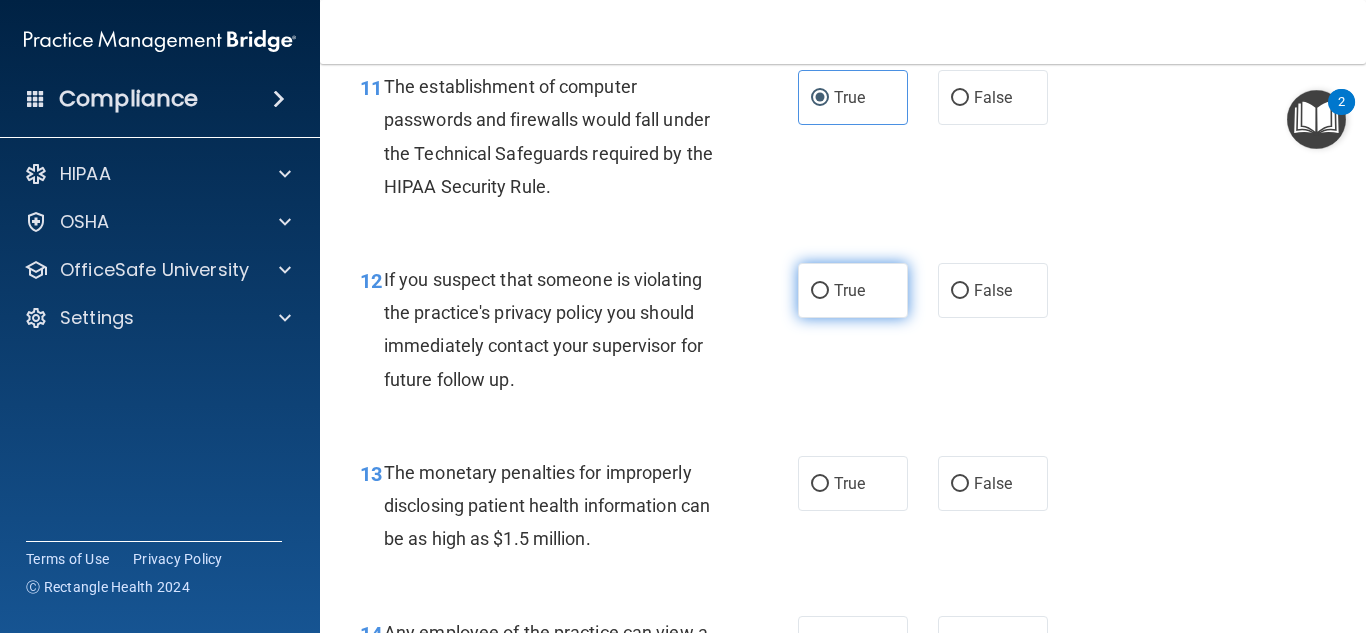 click on "True" at bounding box center (849, 290) 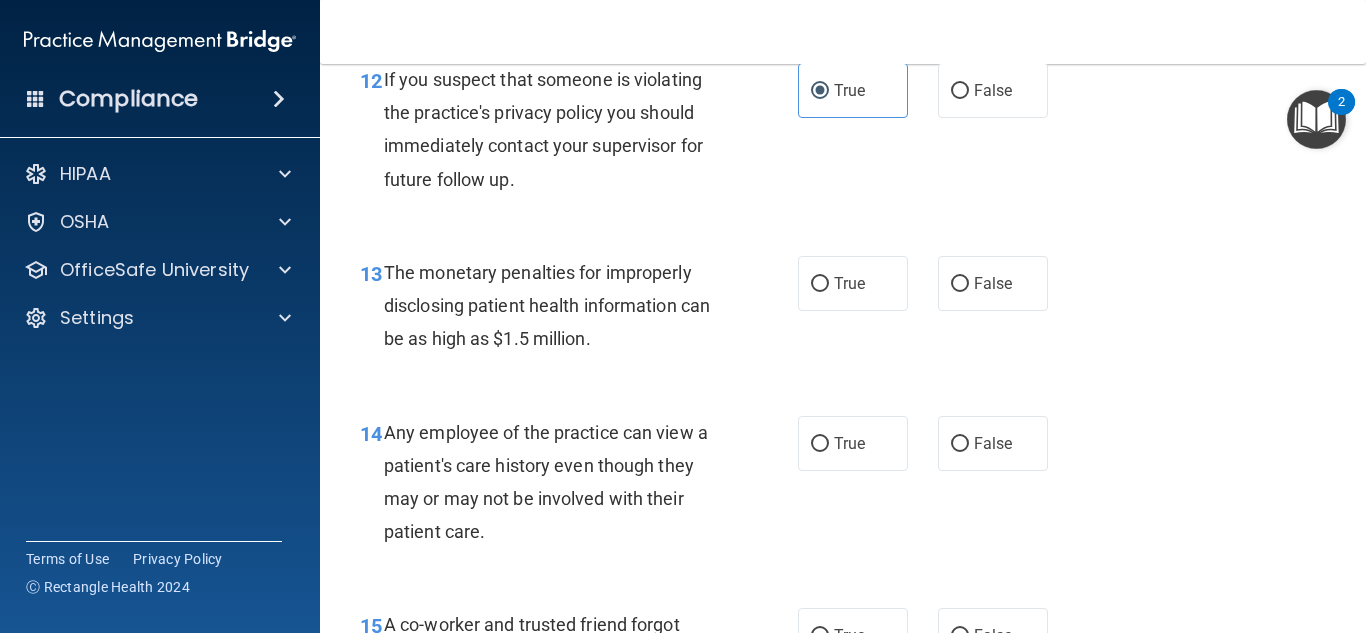 scroll, scrollTop: 2317, scrollLeft: 0, axis: vertical 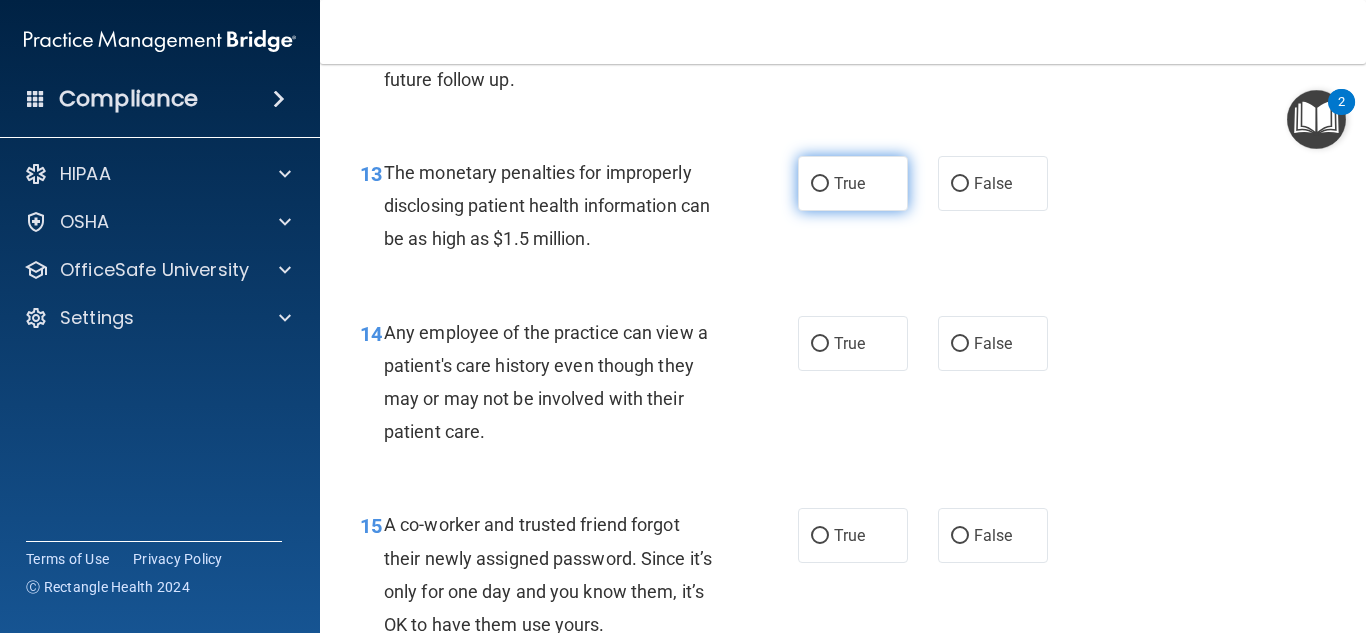 click on "True" at bounding box center [853, 183] 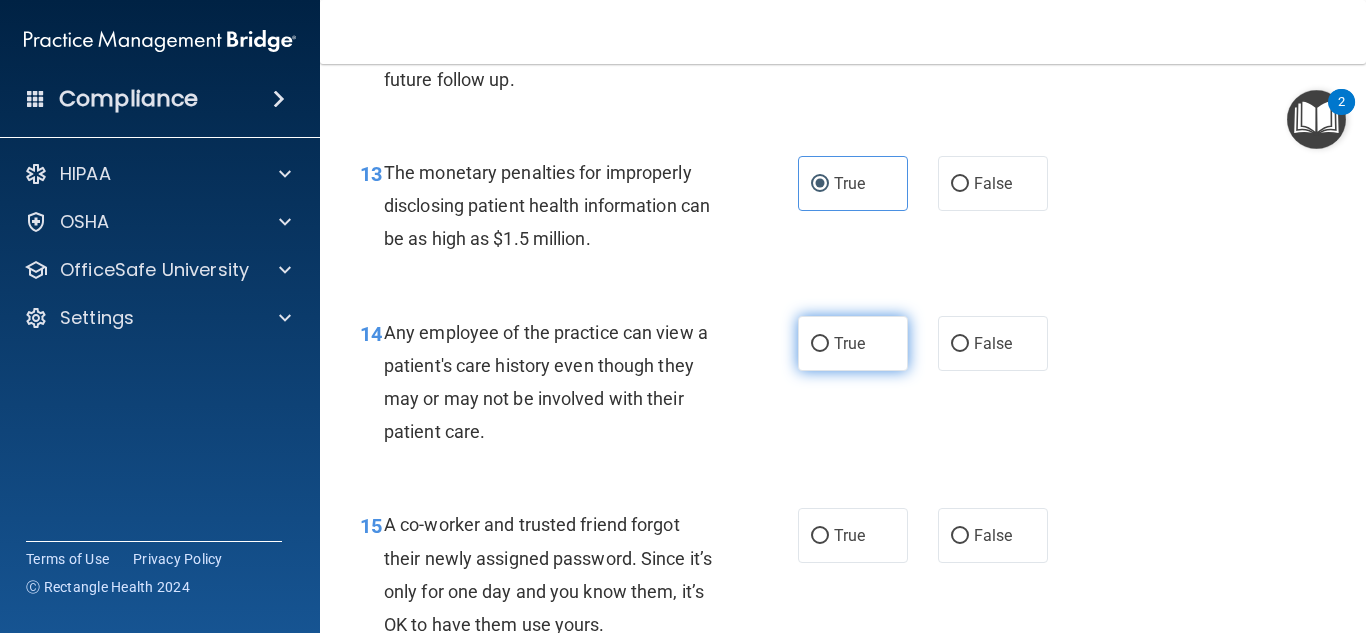 click on "True" at bounding box center (853, 343) 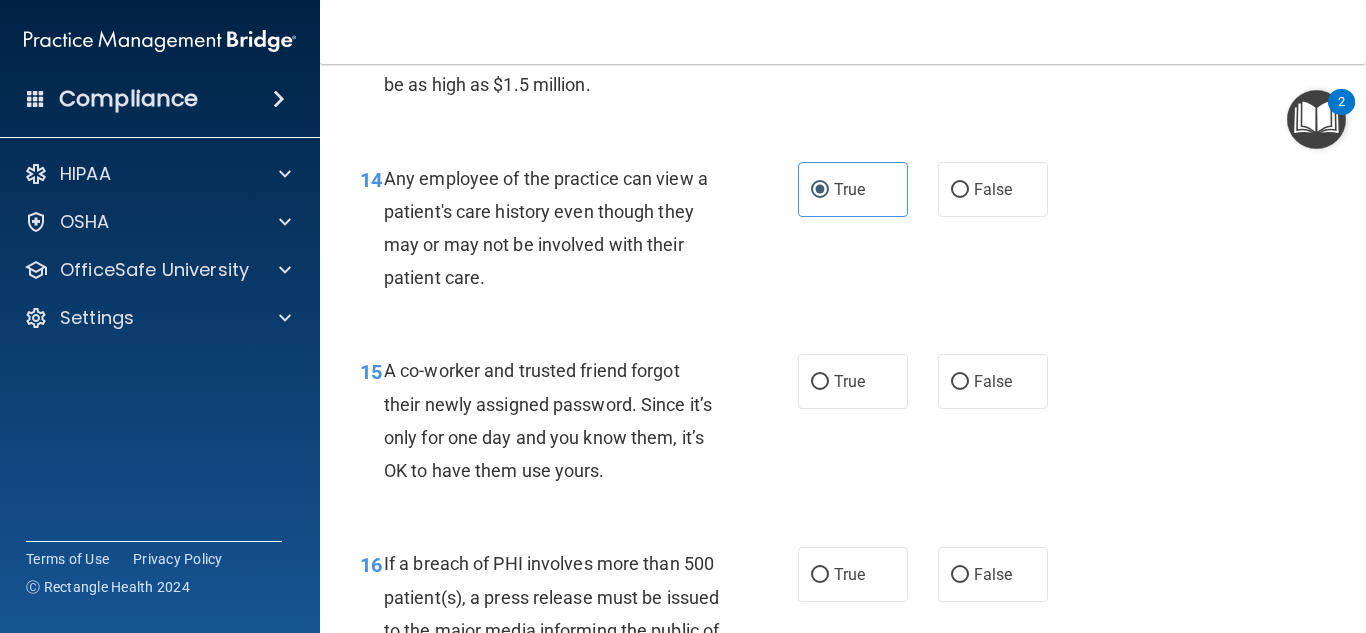 scroll, scrollTop: 2517, scrollLeft: 0, axis: vertical 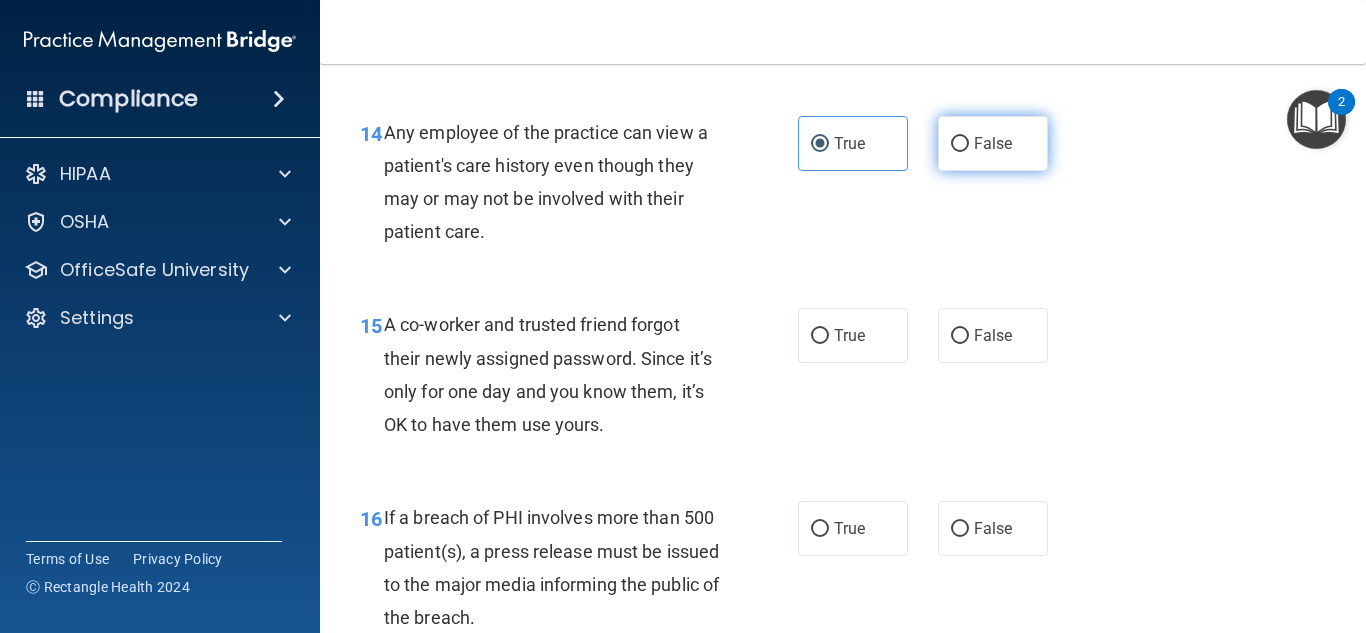 click on "False" at bounding box center [993, 143] 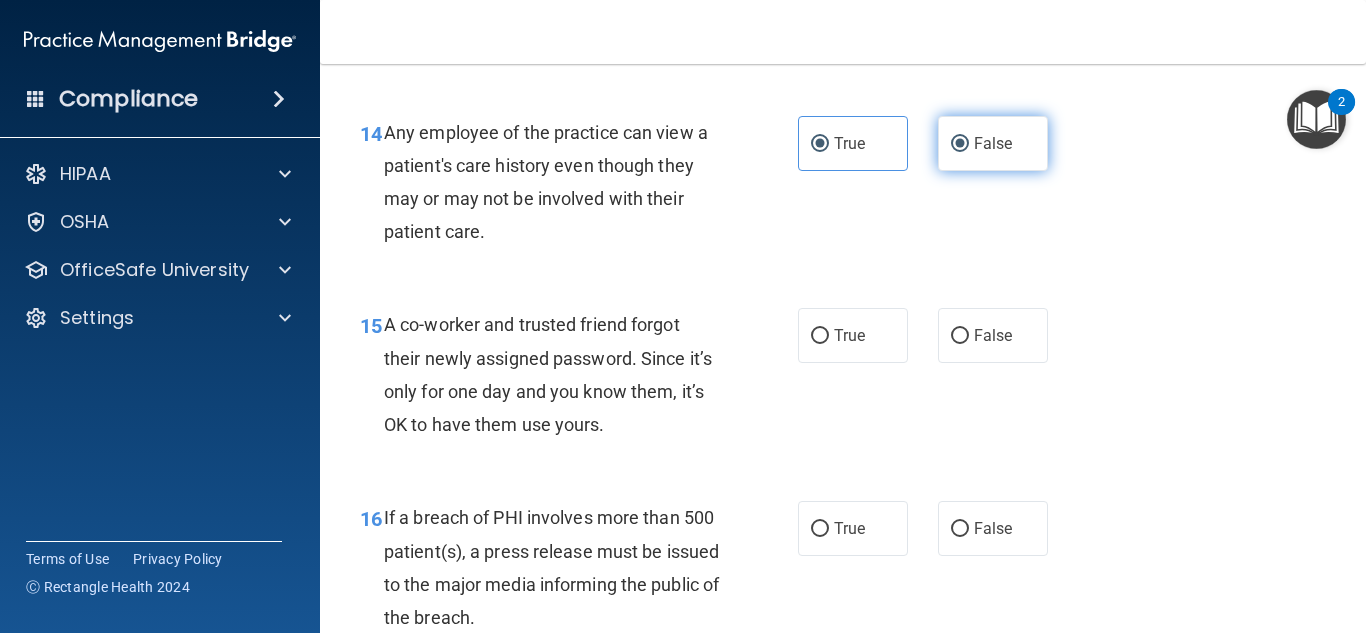 radio on "false" 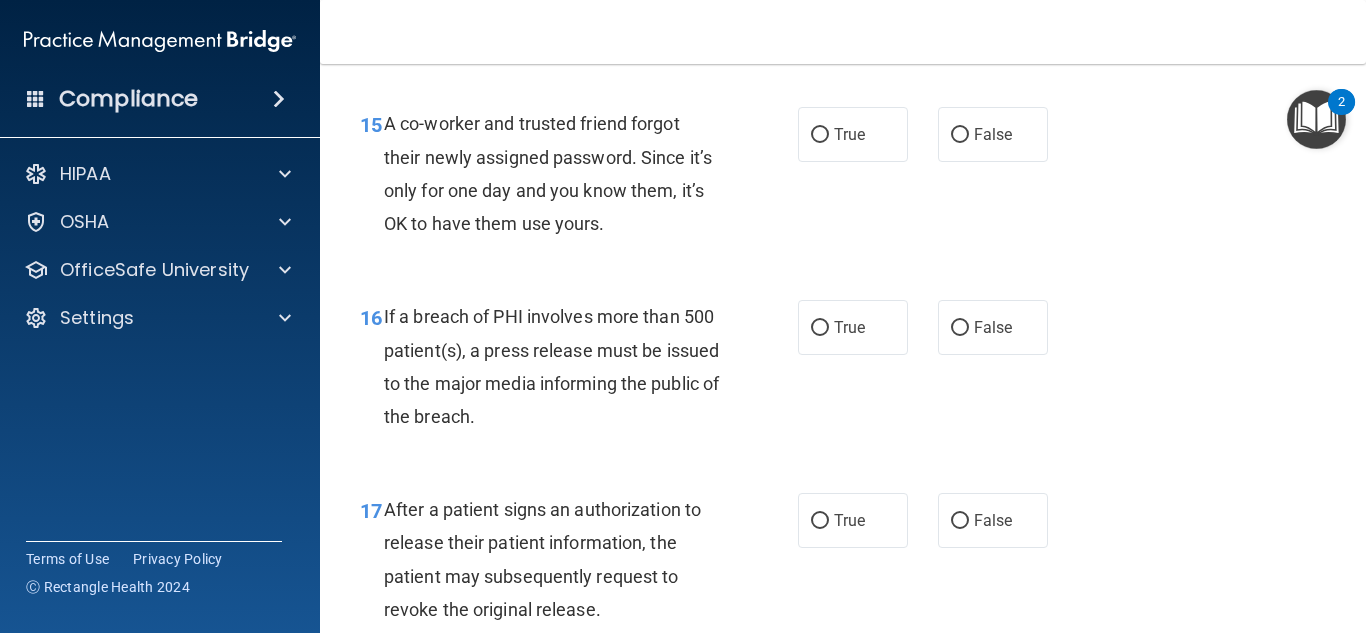 scroll, scrollTop: 2717, scrollLeft: 0, axis: vertical 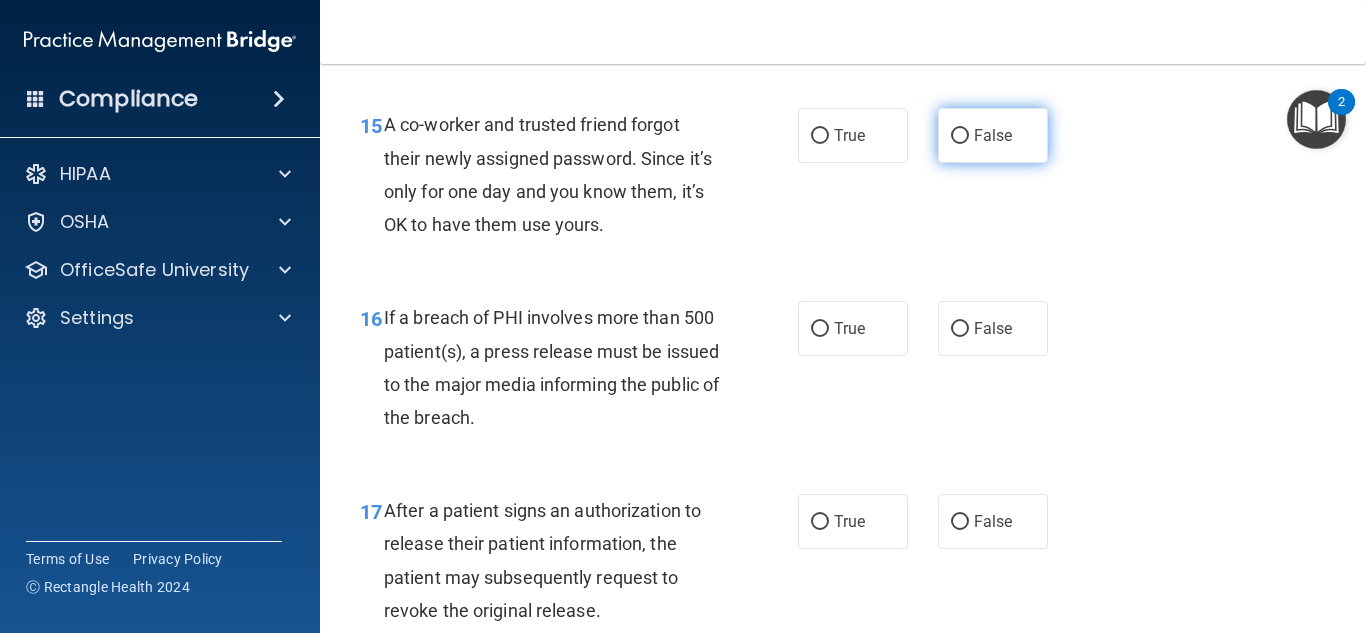 click on "False" at bounding box center (993, 135) 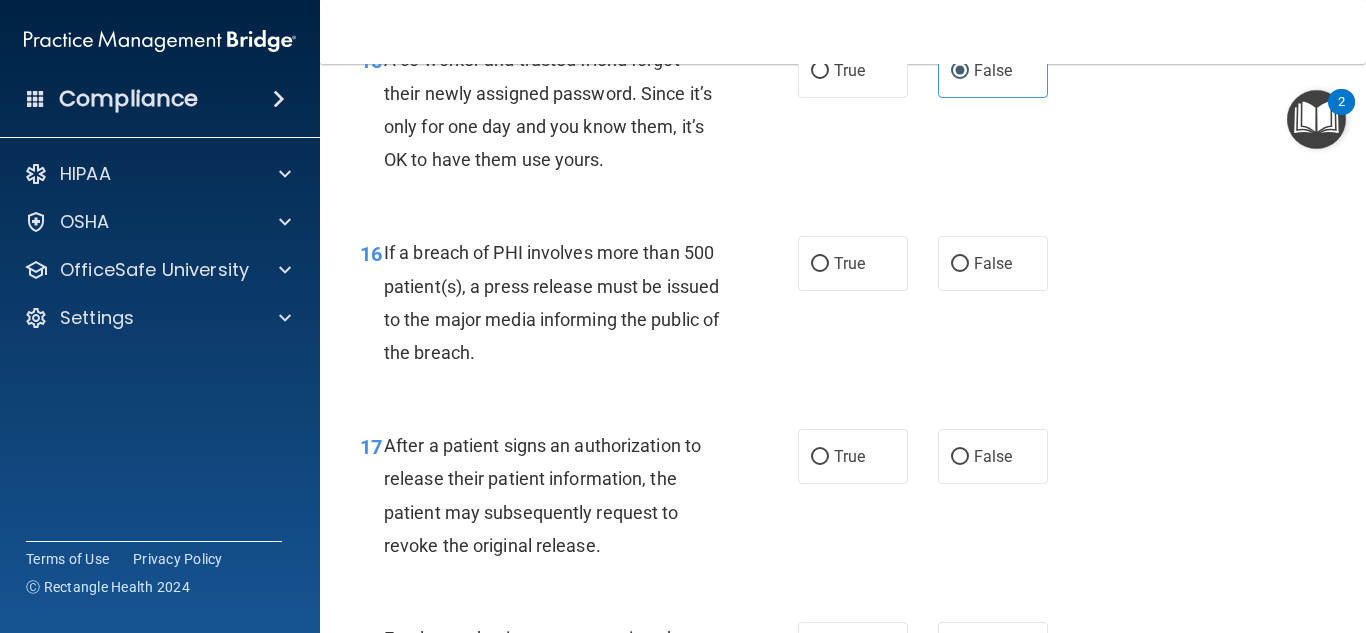 scroll, scrollTop: 2817, scrollLeft: 0, axis: vertical 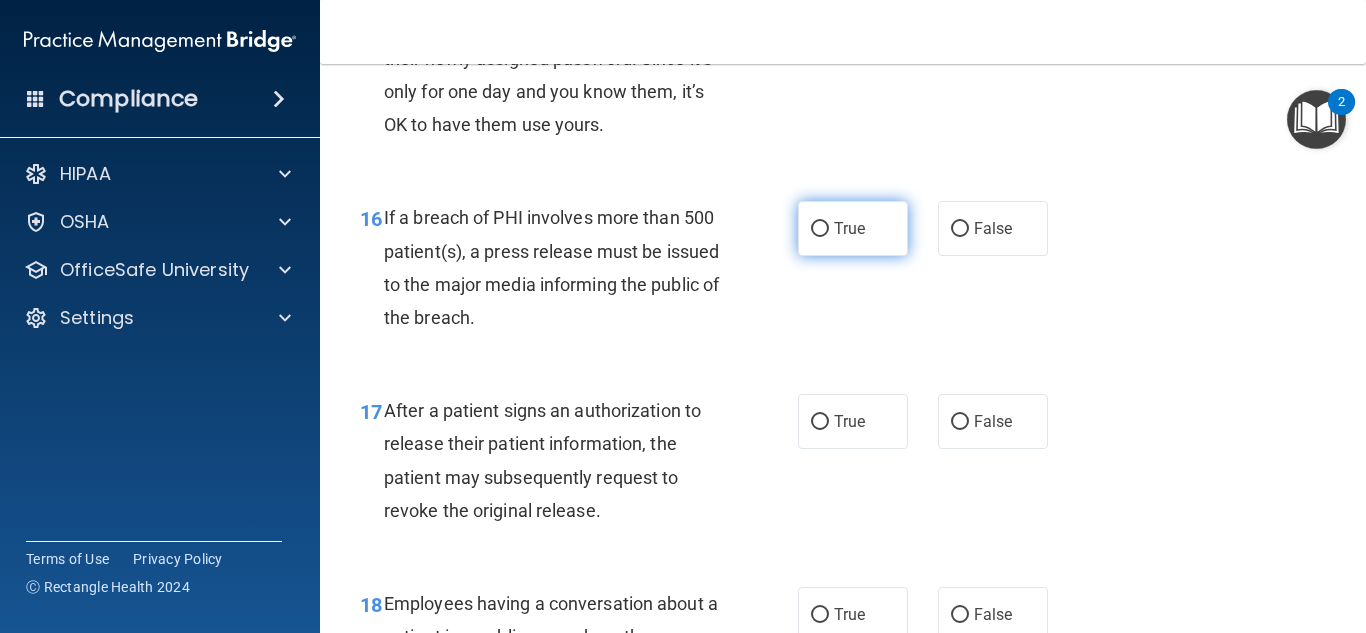 click on "True" at bounding box center (853, 228) 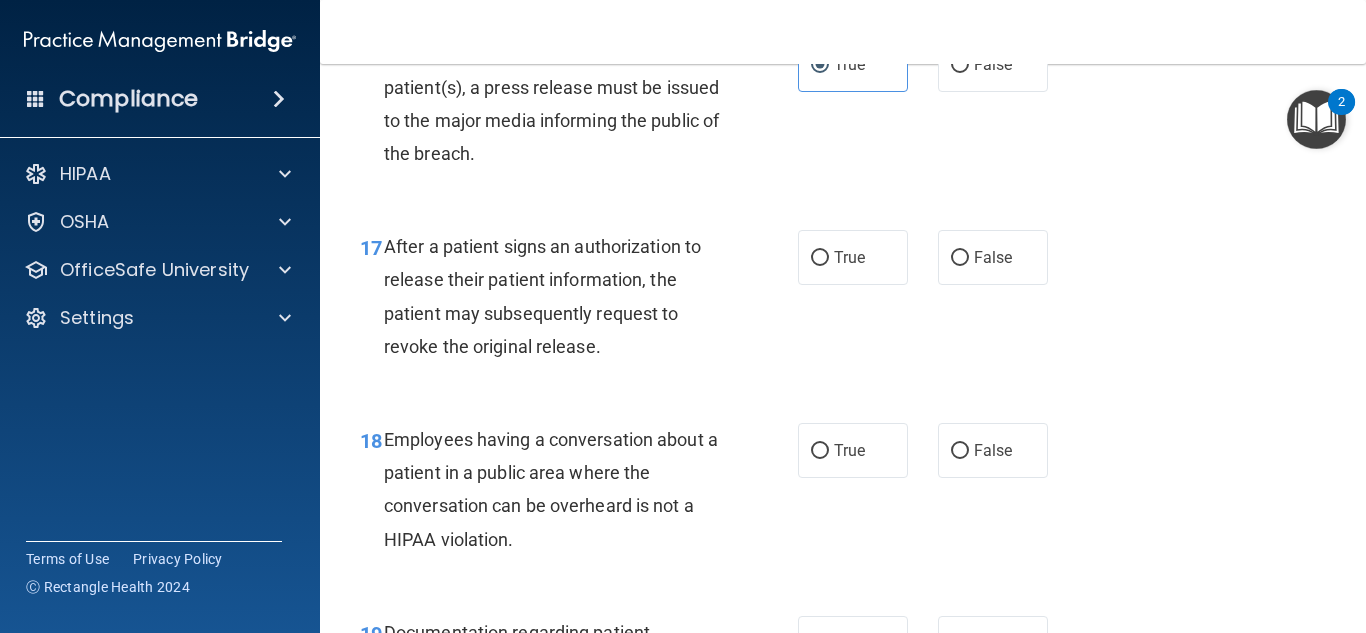 scroll, scrollTop: 3017, scrollLeft: 0, axis: vertical 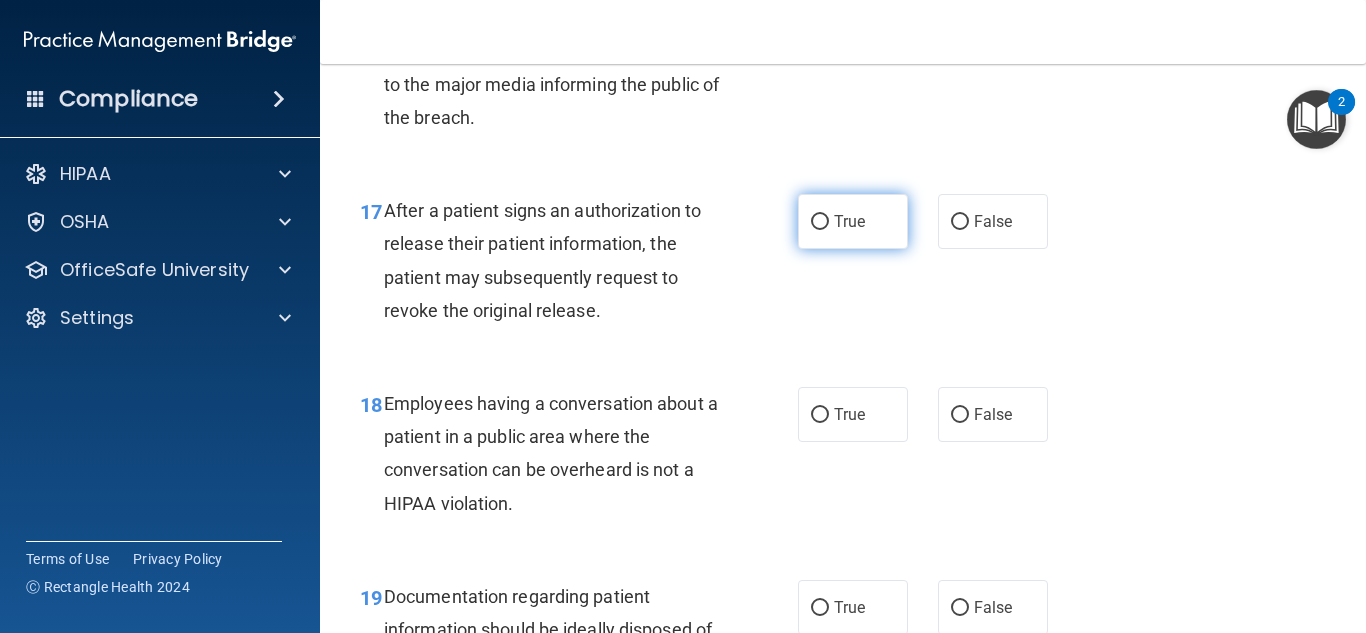 click on "True" at bounding box center [853, 221] 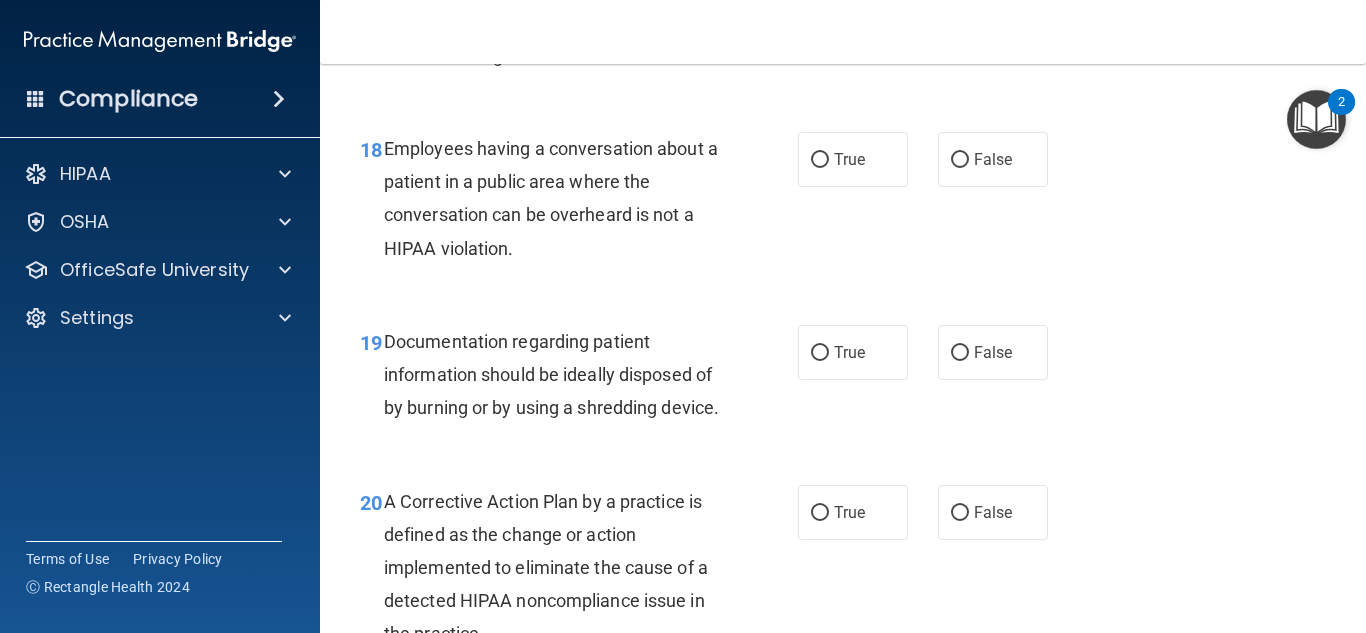scroll, scrollTop: 3317, scrollLeft: 0, axis: vertical 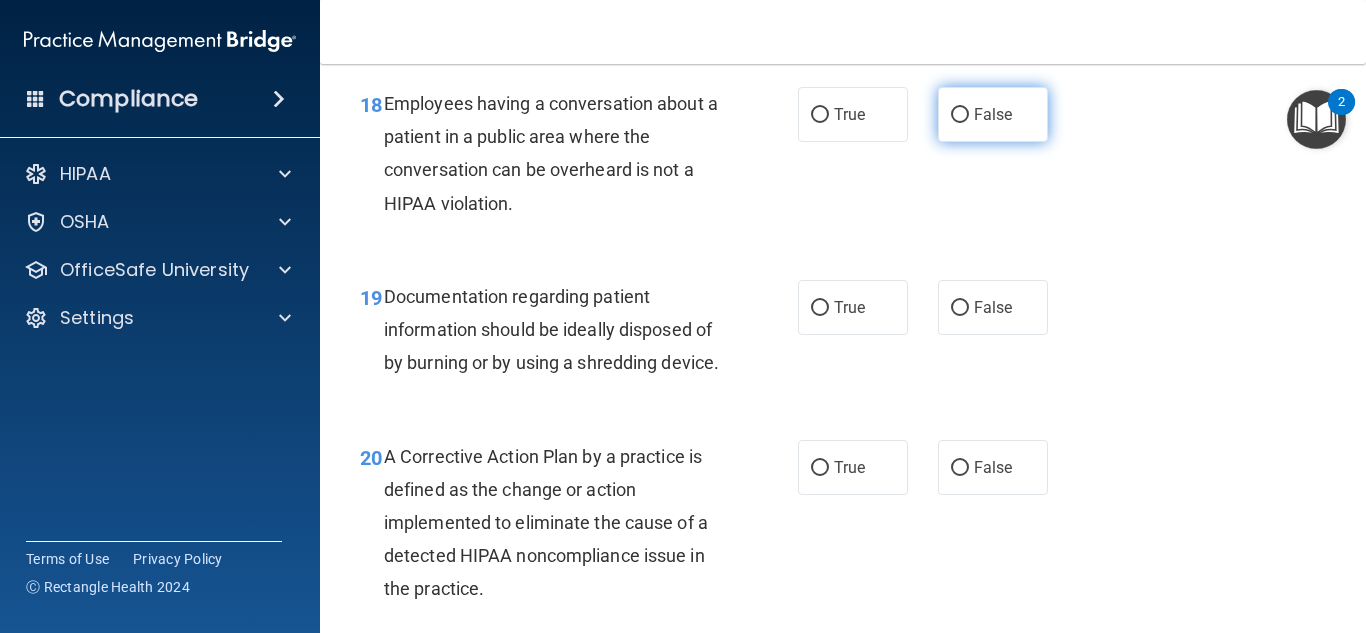 click on "False" at bounding box center [960, 115] 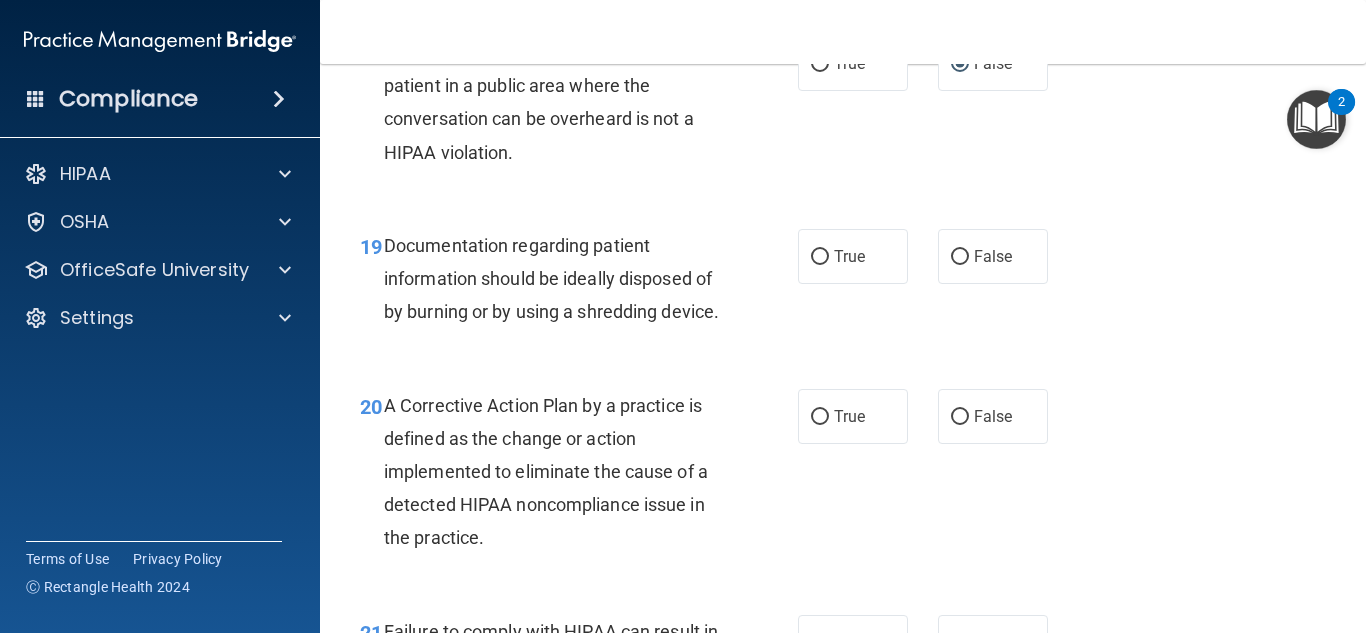 scroll, scrollTop: 3417, scrollLeft: 0, axis: vertical 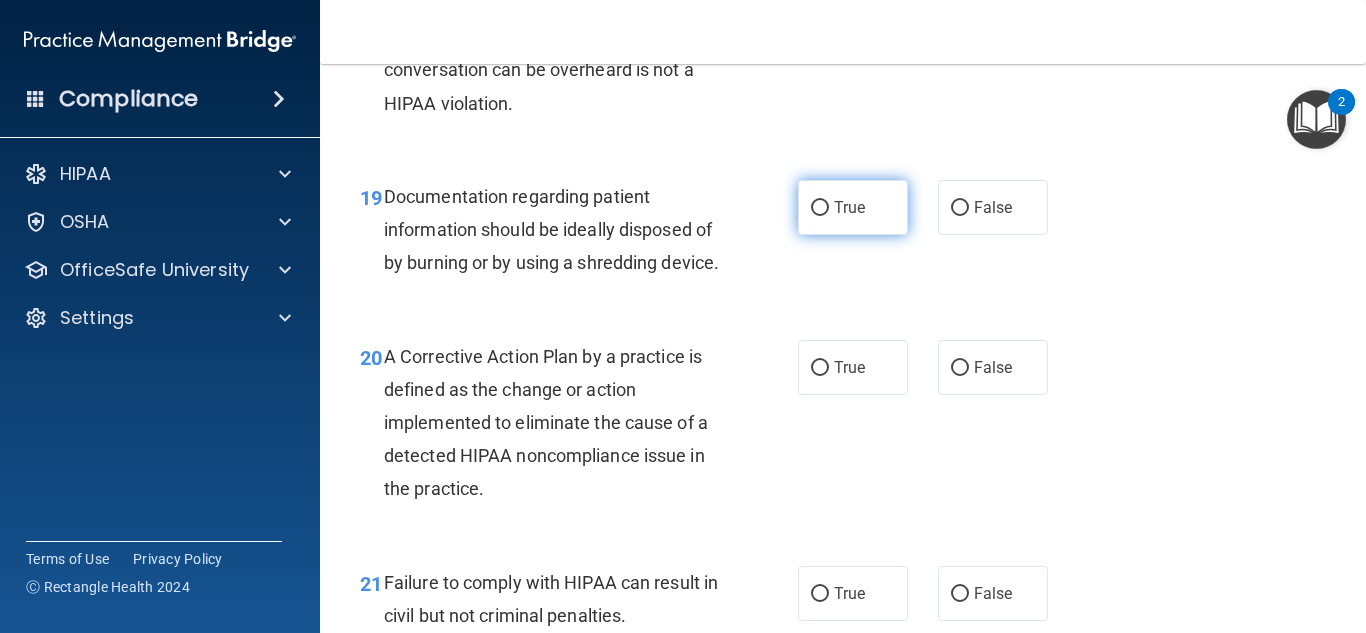 click on "True" at bounding box center (853, 207) 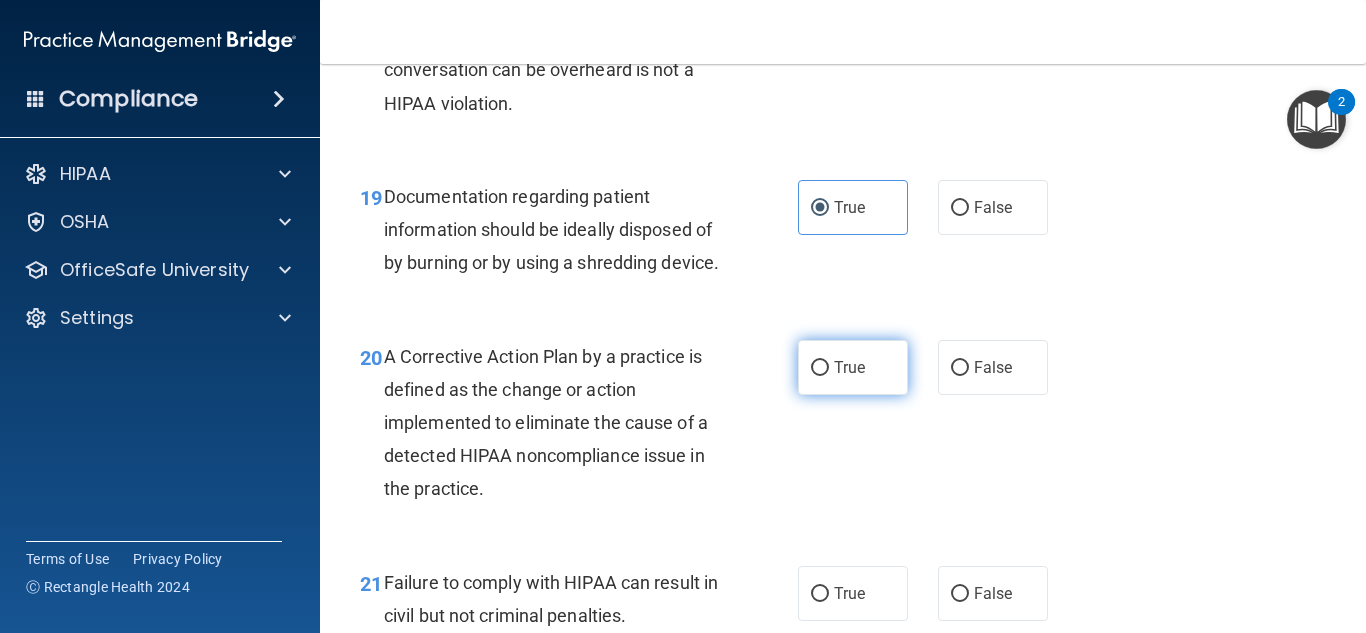 click on "True" at bounding box center [853, 367] 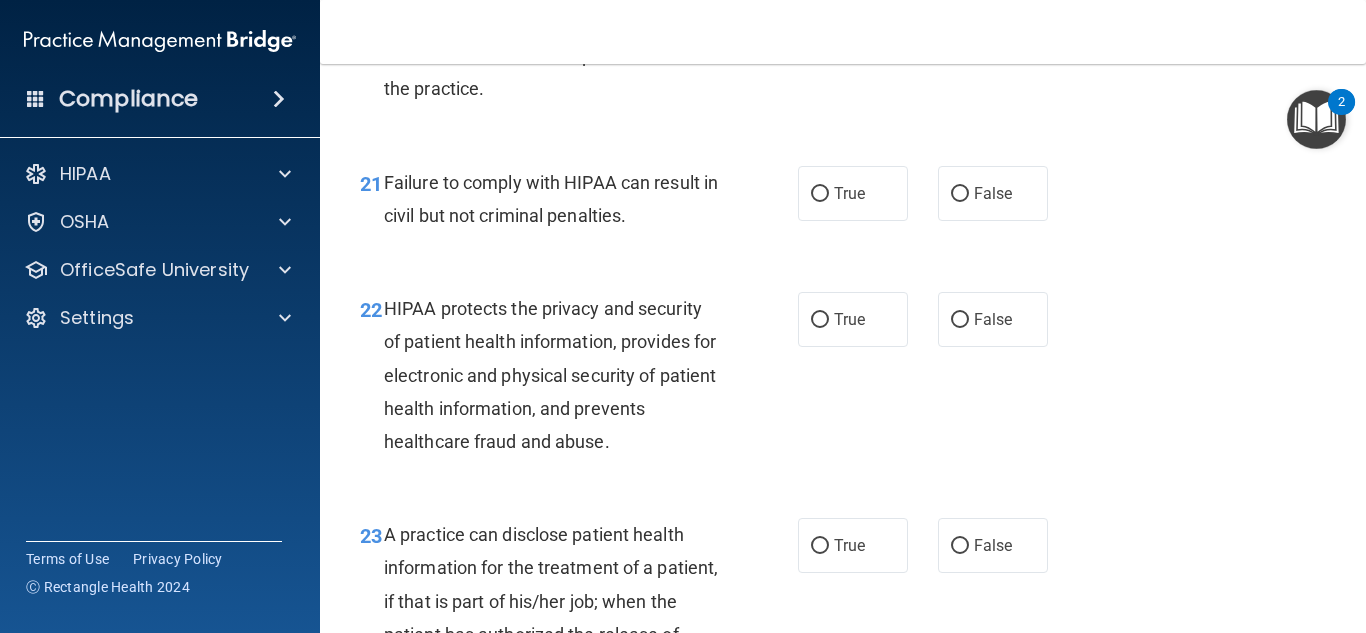 scroll, scrollTop: 3917, scrollLeft: 0, axis: vertical 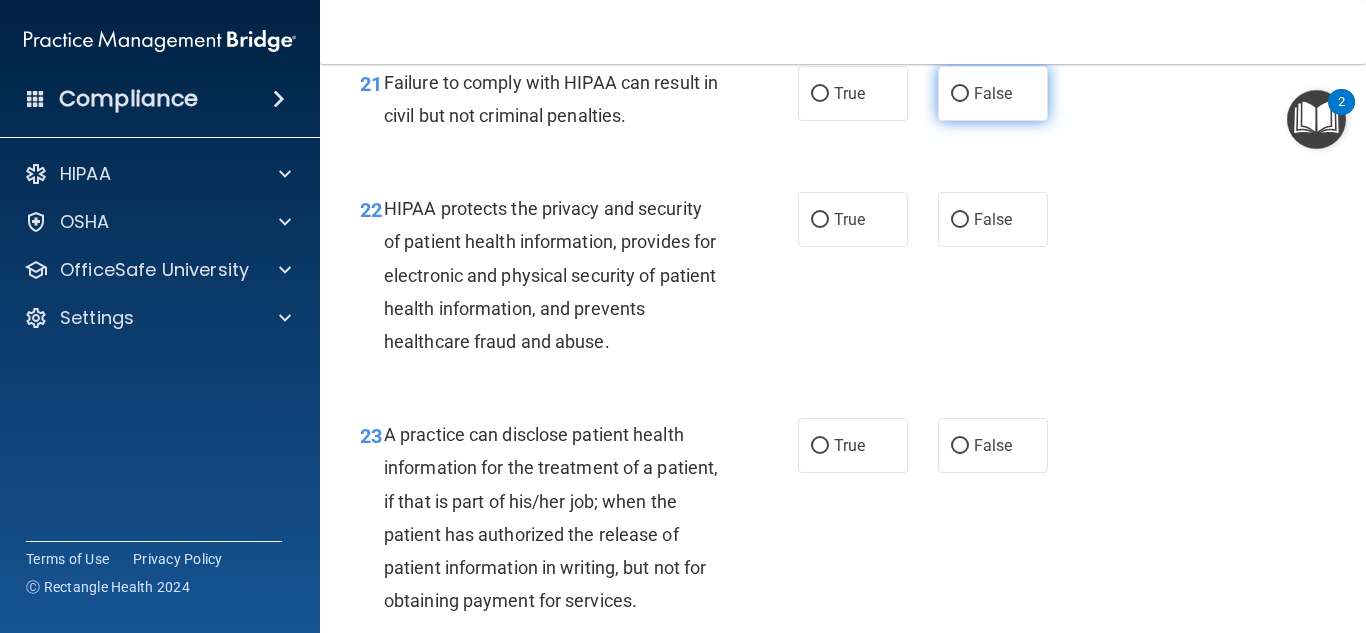 click on "False" at bounding box center (993, 93) 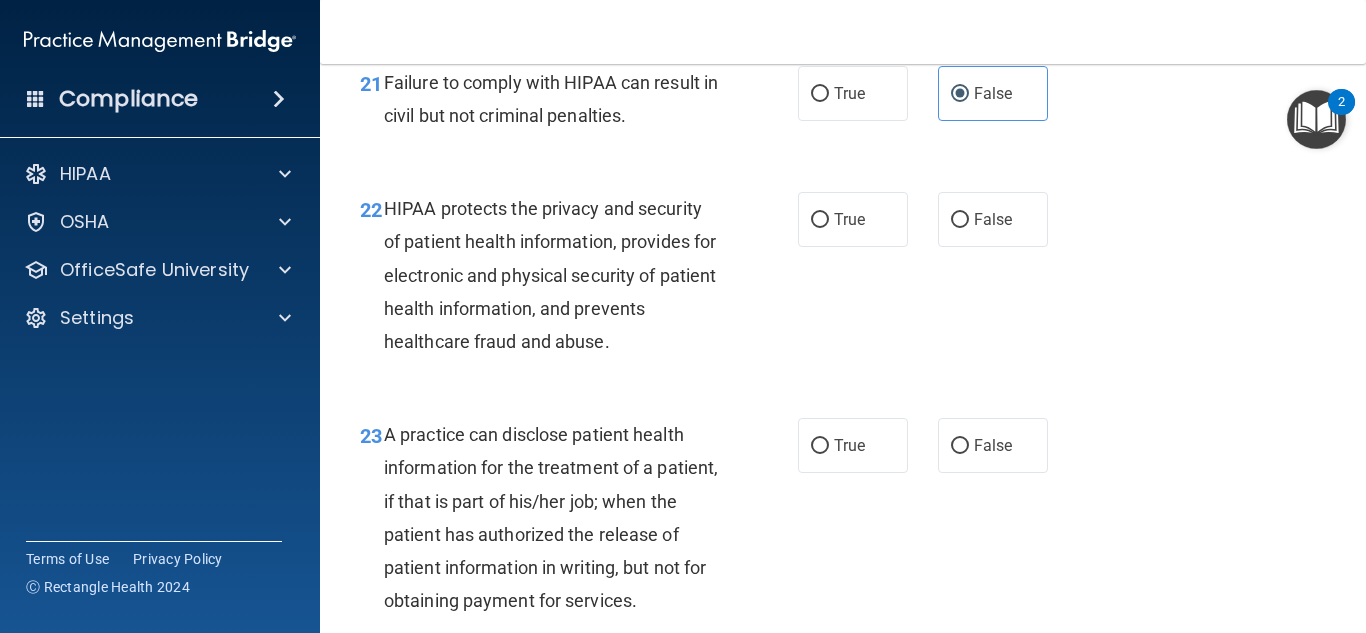 scroll, scrollTop: 4017, scrollLeft: 0, axis: vertical 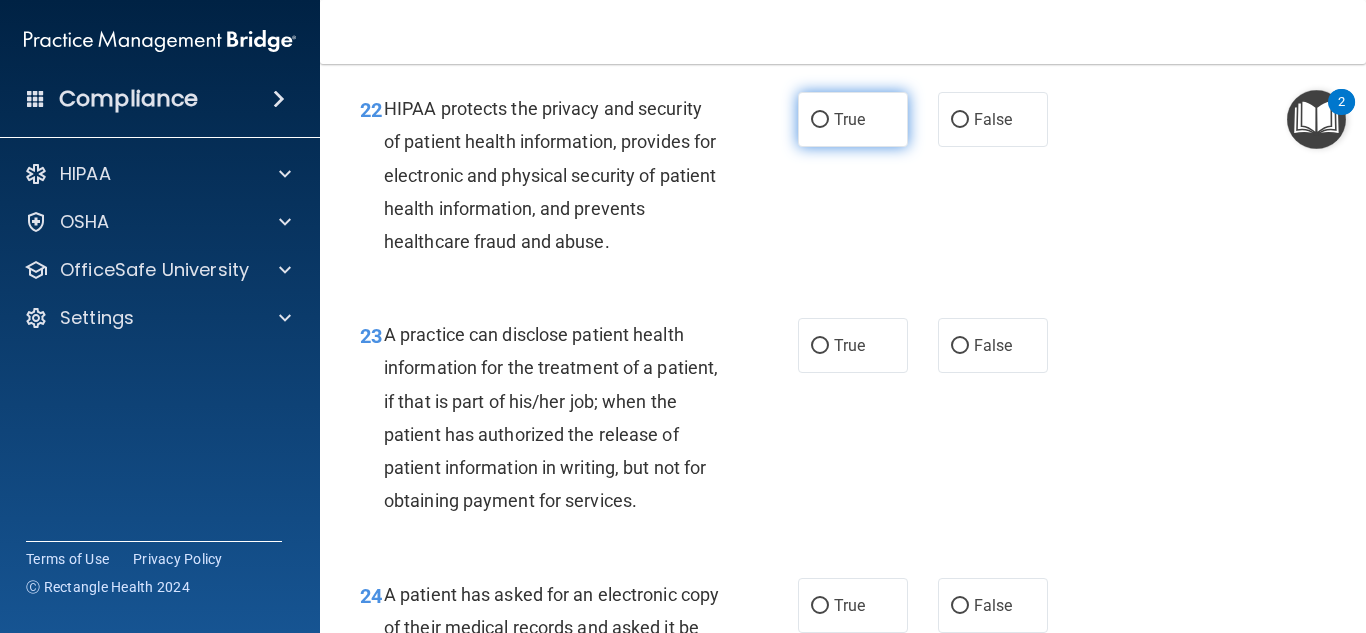 click on "True" at bounding box center (849, 119) 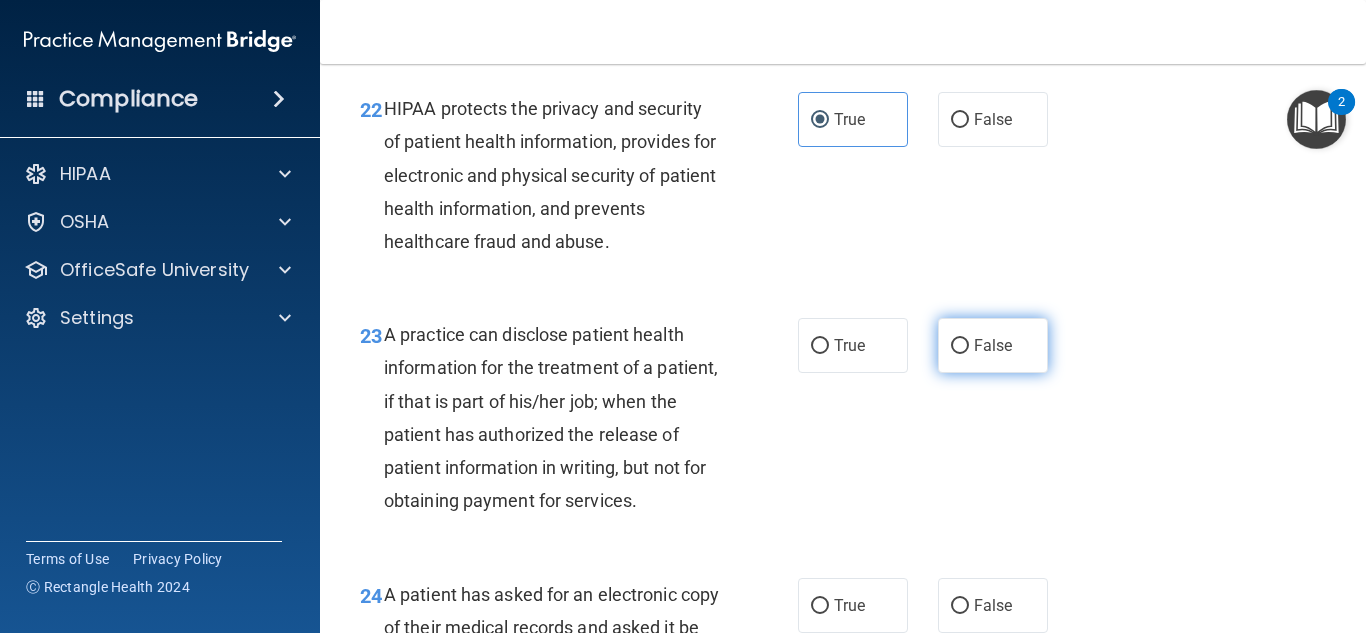 scroll, scrollTop: 4117, scrollLeft: 0, axis: vertical 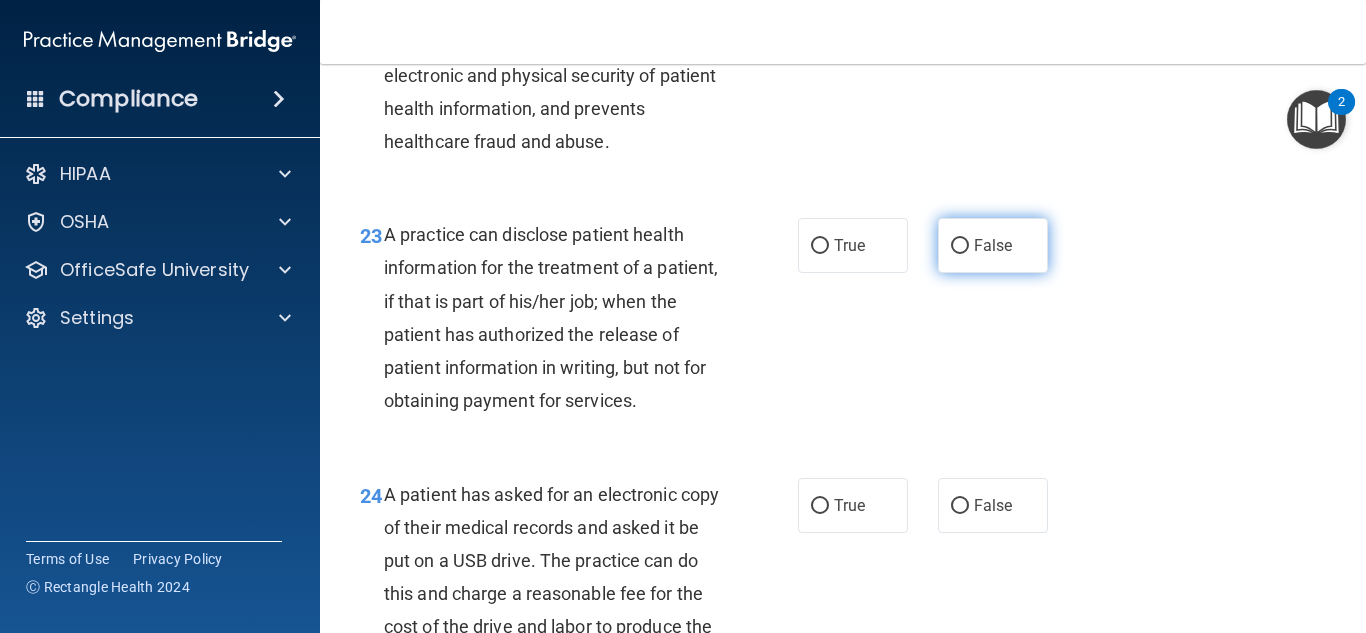 click on "False" at bounding box center (993, 245) 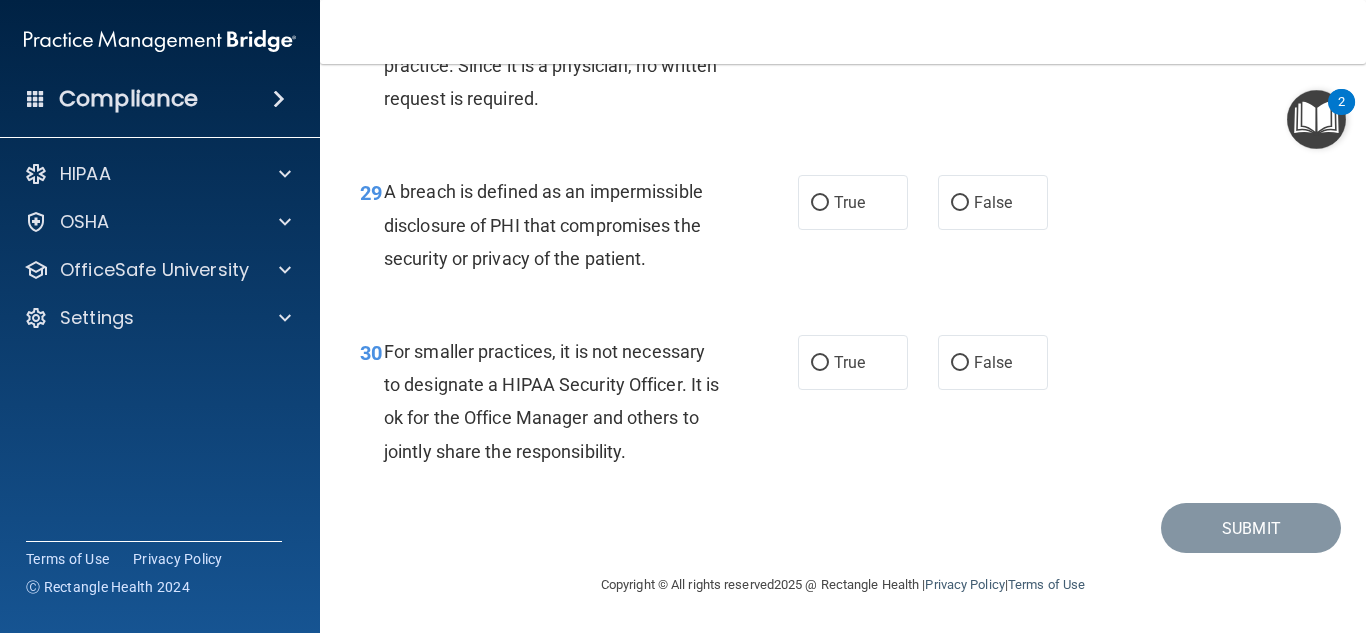 scroll, scrollTop: 5417, scrollLeft: 0, axis: vertical 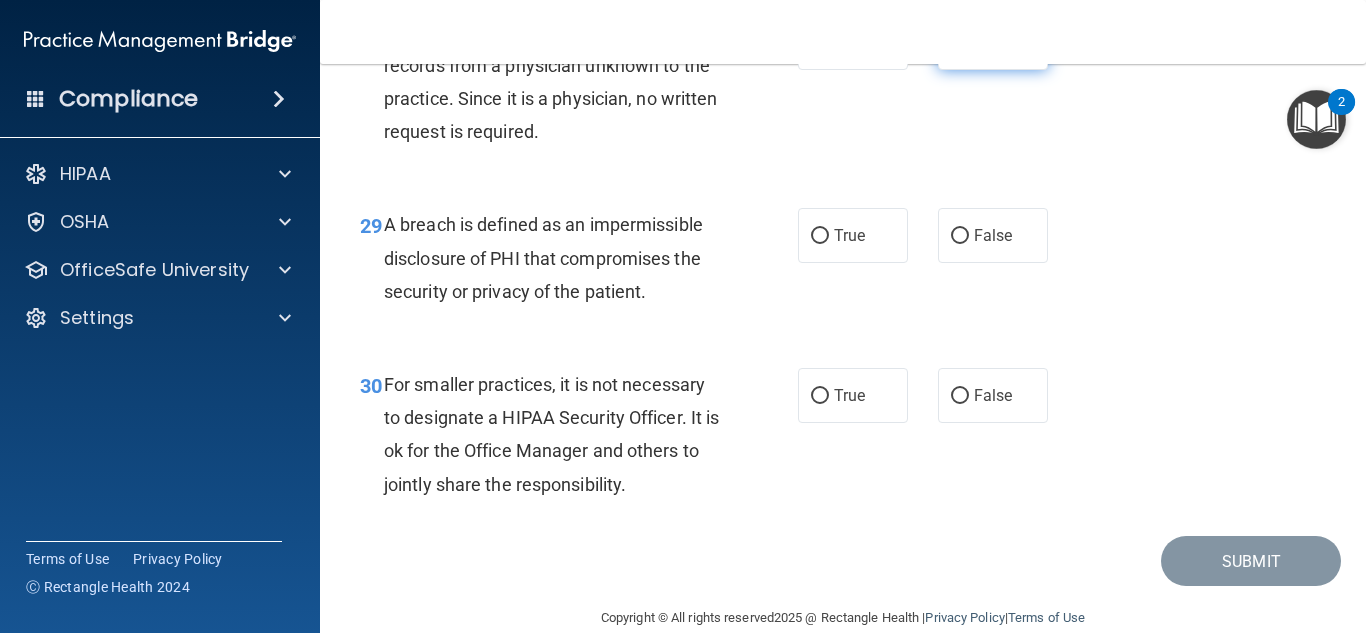 click on "False" at bounding box center [993, 42] 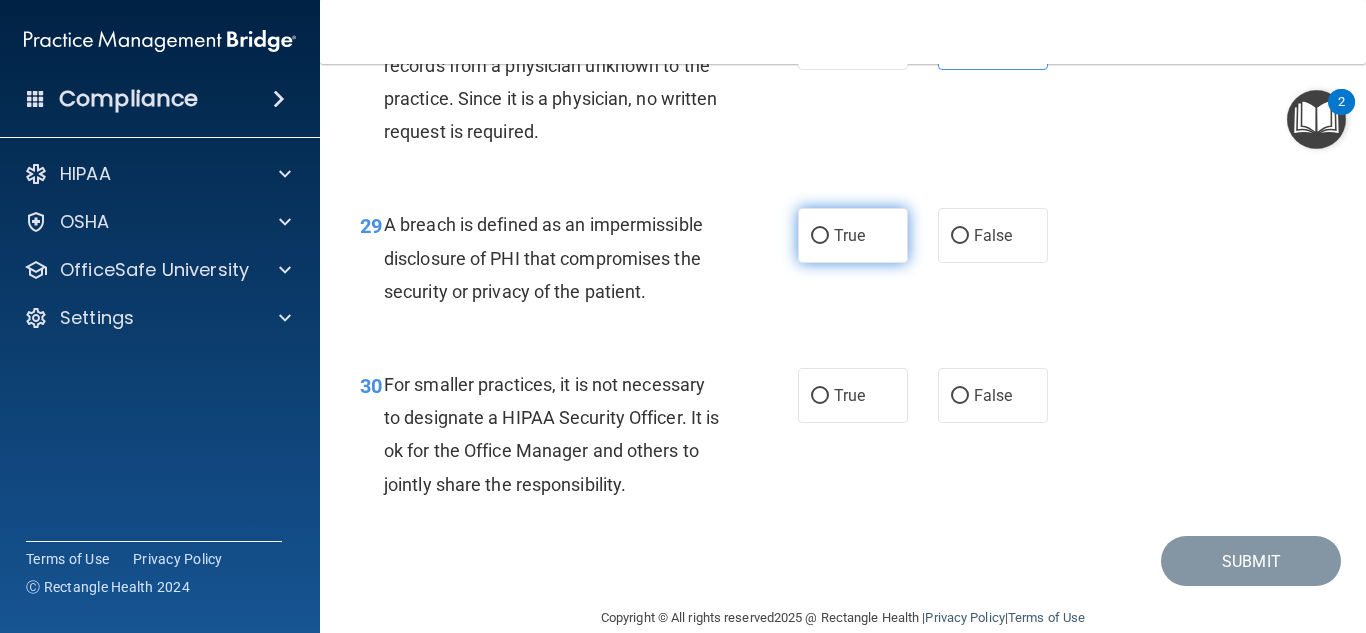 click on "True" at bounding box center (853, 235) 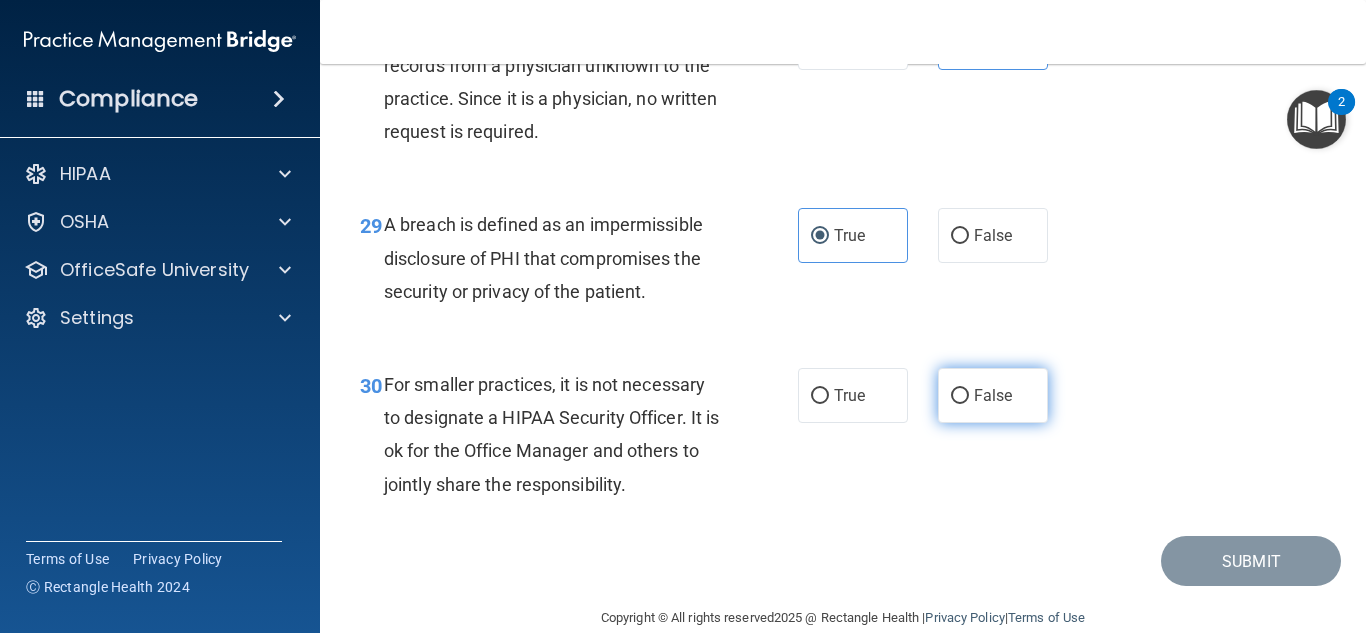 click on "False" at bounding box center [993, 395] 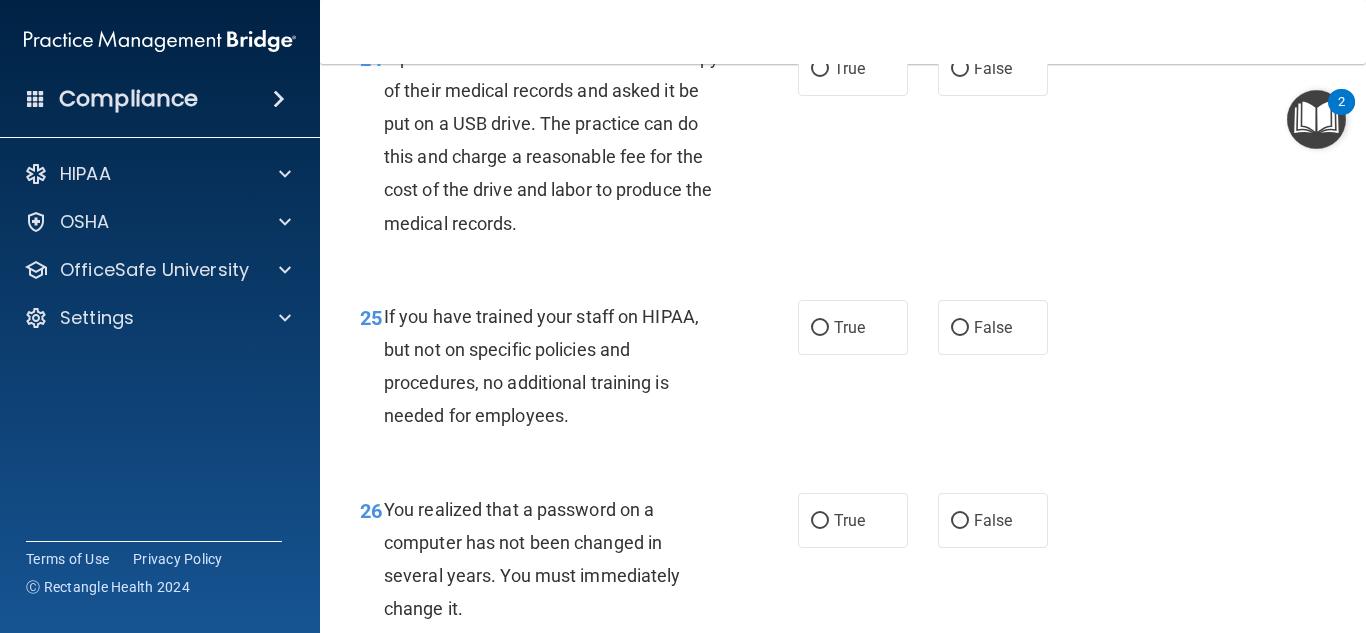 scroll, scrollTop: 4617, scrollLeft: 0, axis: vertical 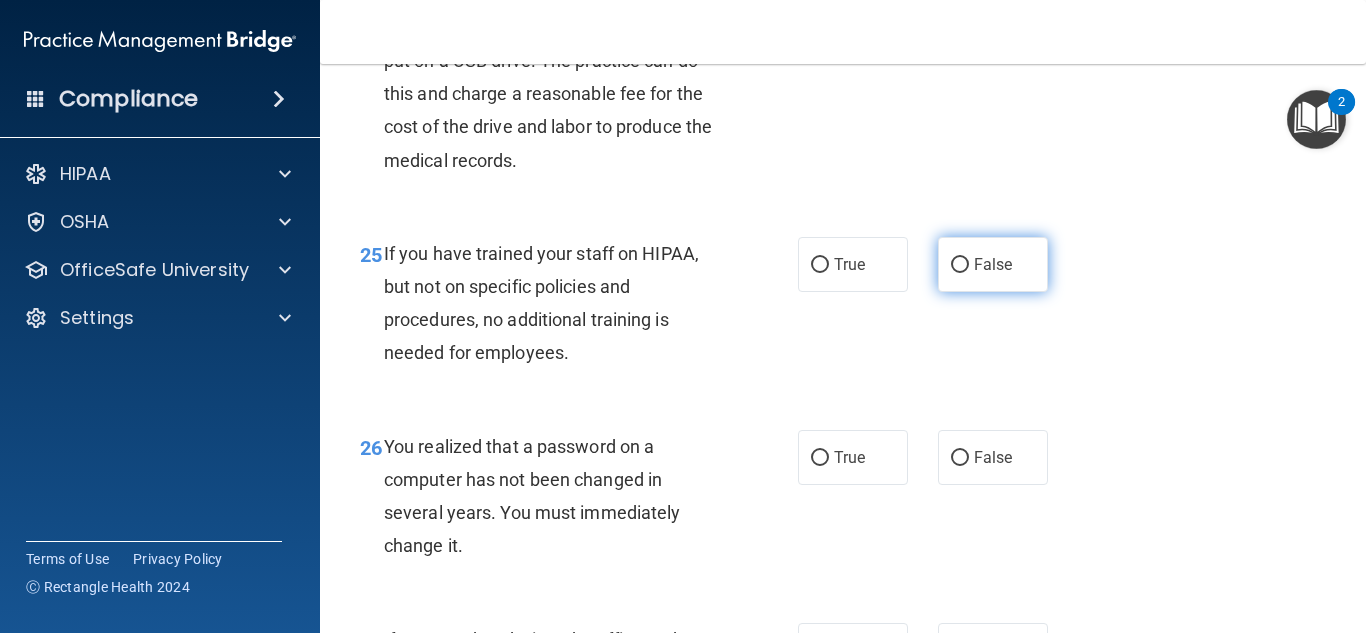 click on "False" at bounding box center [993, 264] 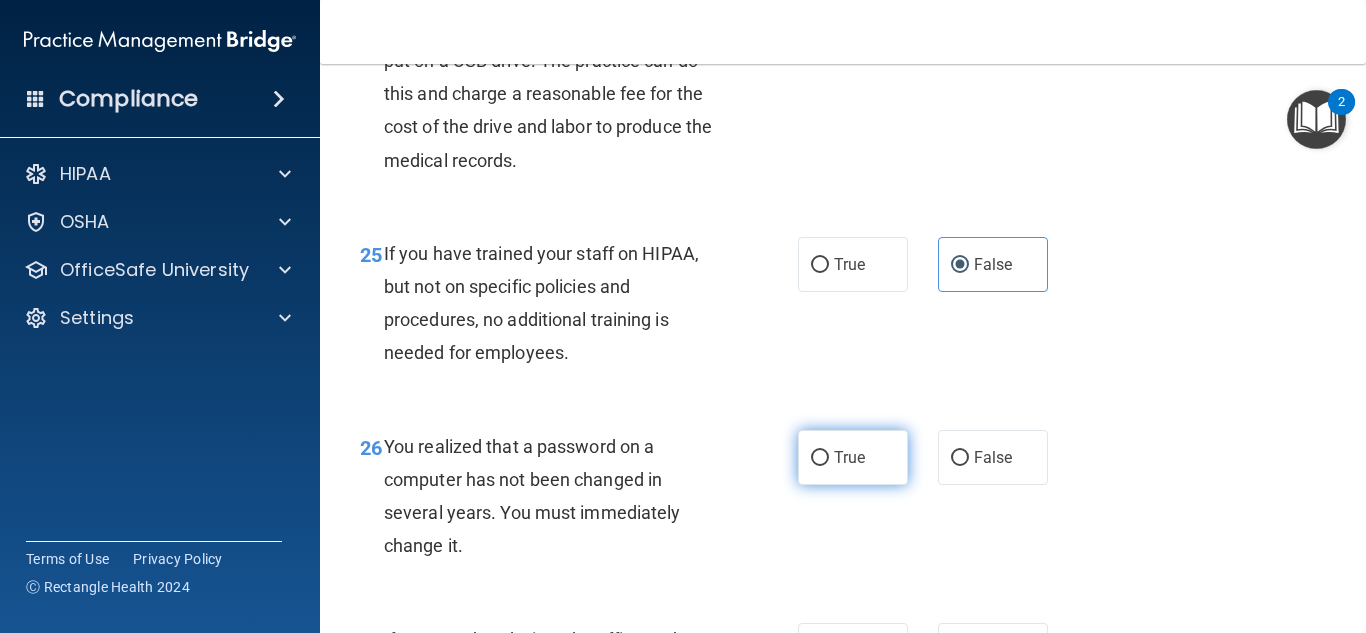 click on "True" at bounding box center [849, 457] 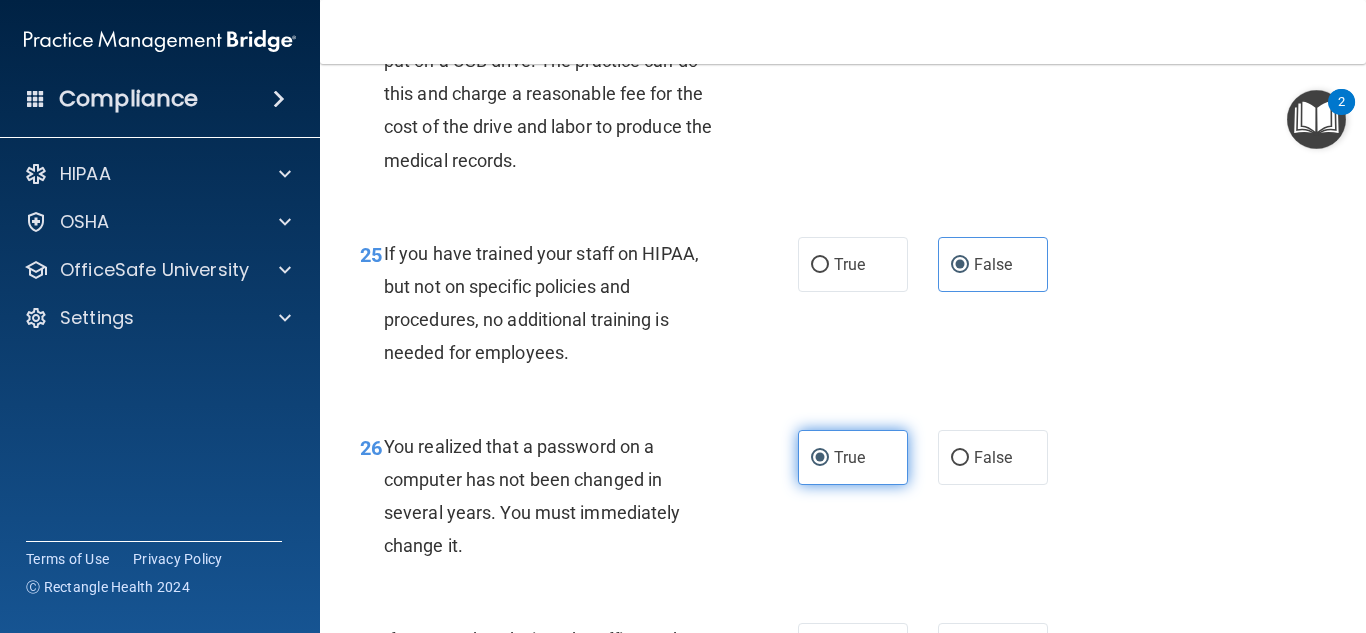 scroll, scrollTop: 4917, scrollLeft: 0, axis: vertical 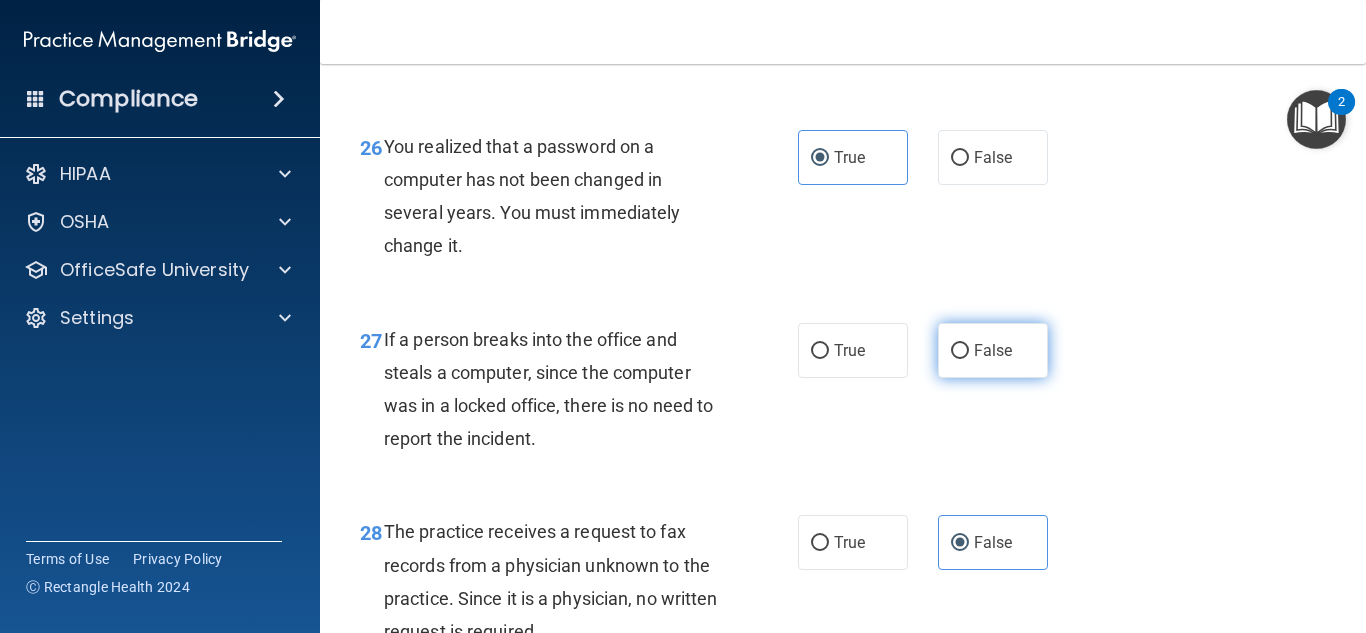 click on "False" at bounding box center (993, 350) 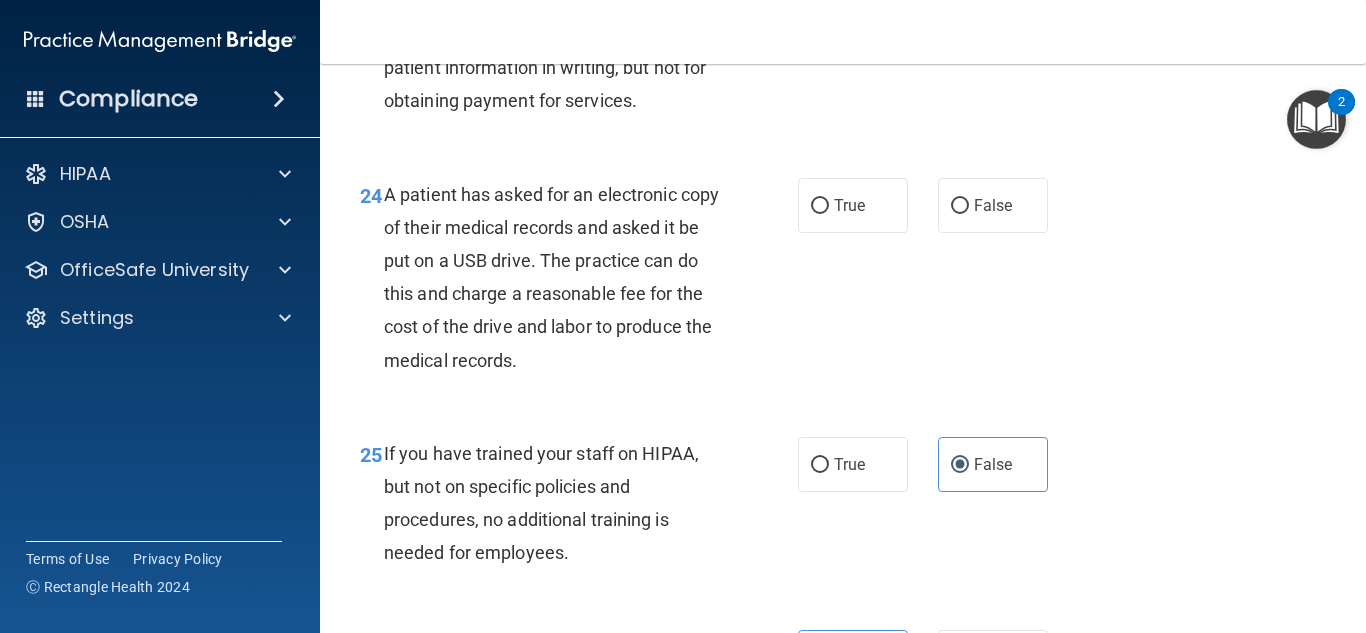 scroll, scrollTop: 4317, scrollLeft: 0, axis: vertical 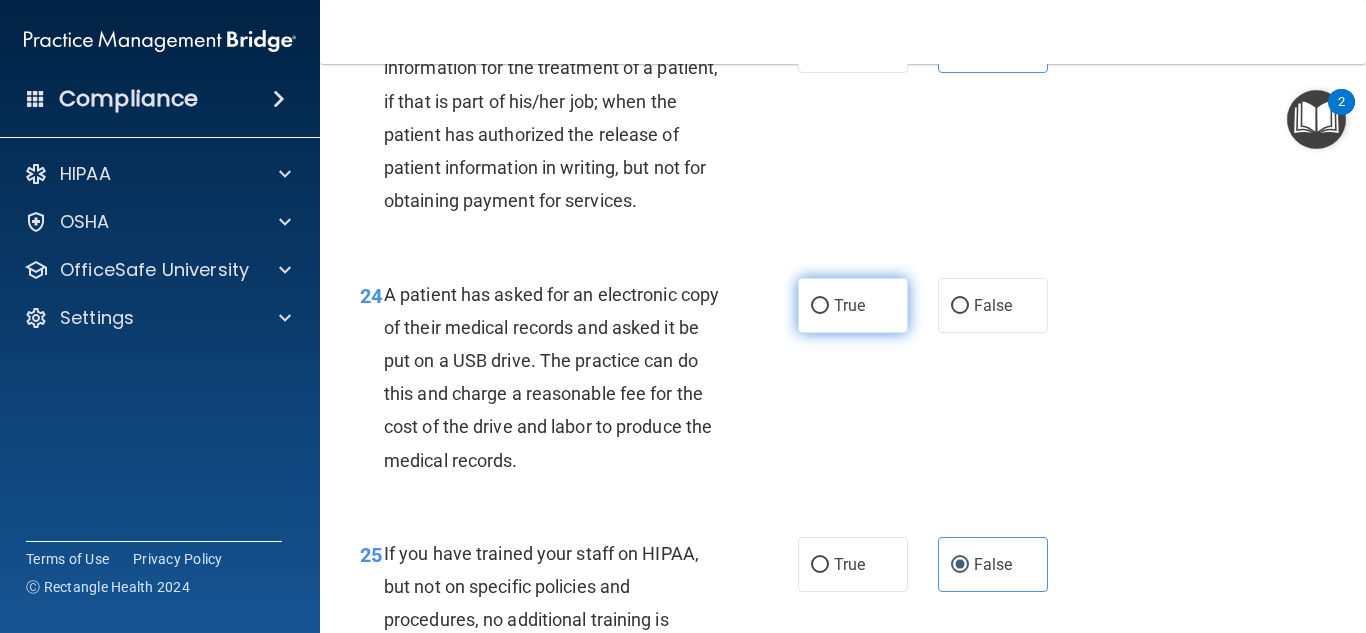 click on "True" at bounding box center (853, 305) 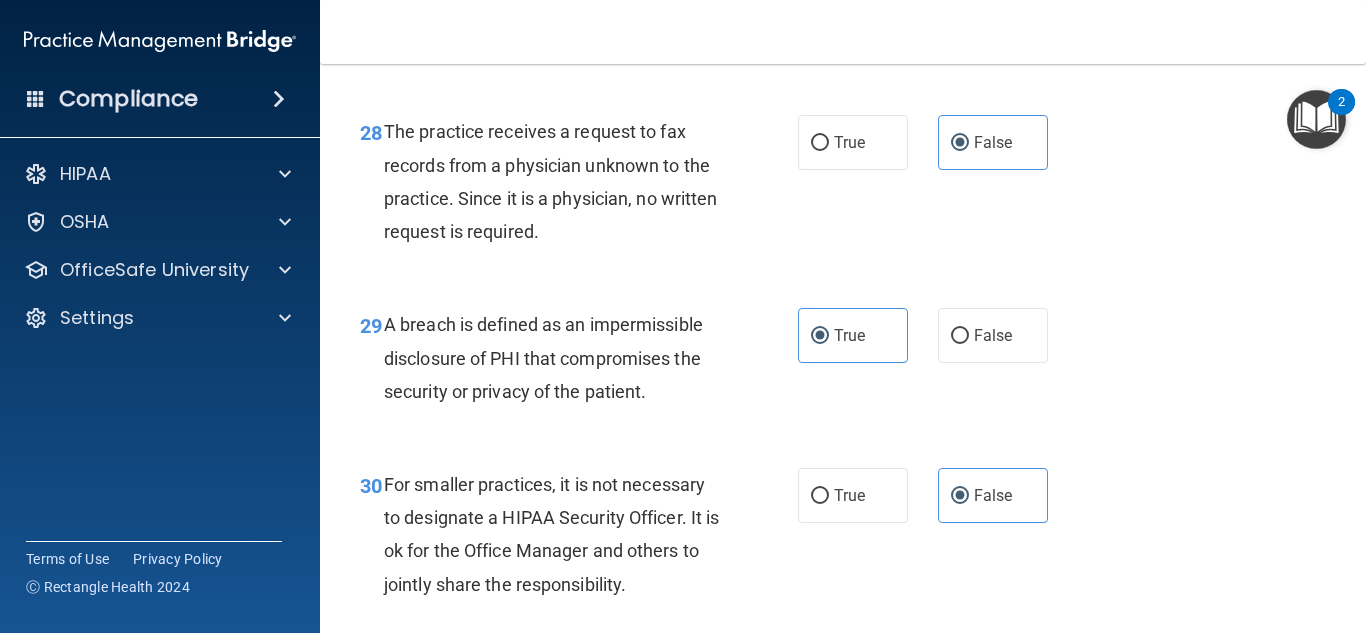 scroll, scrollTop: 5417, scrollLeft: 0, axis: vertical 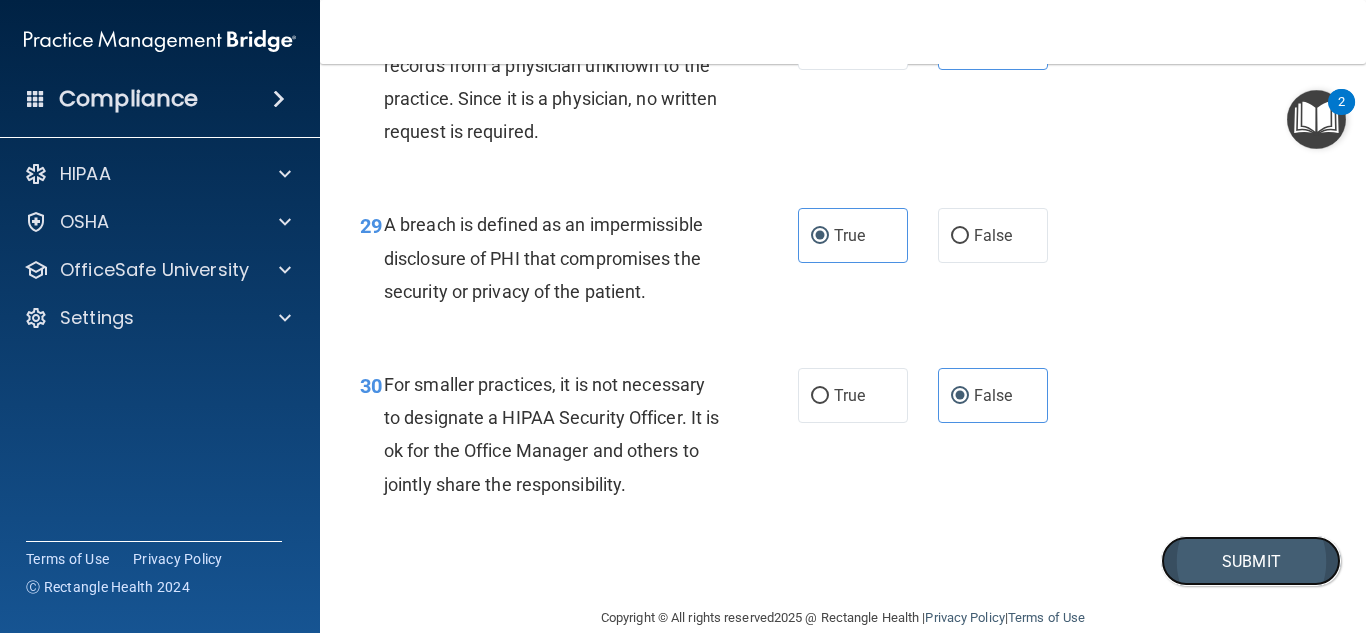 click on "Submit" at bounding box center [1251, 561] 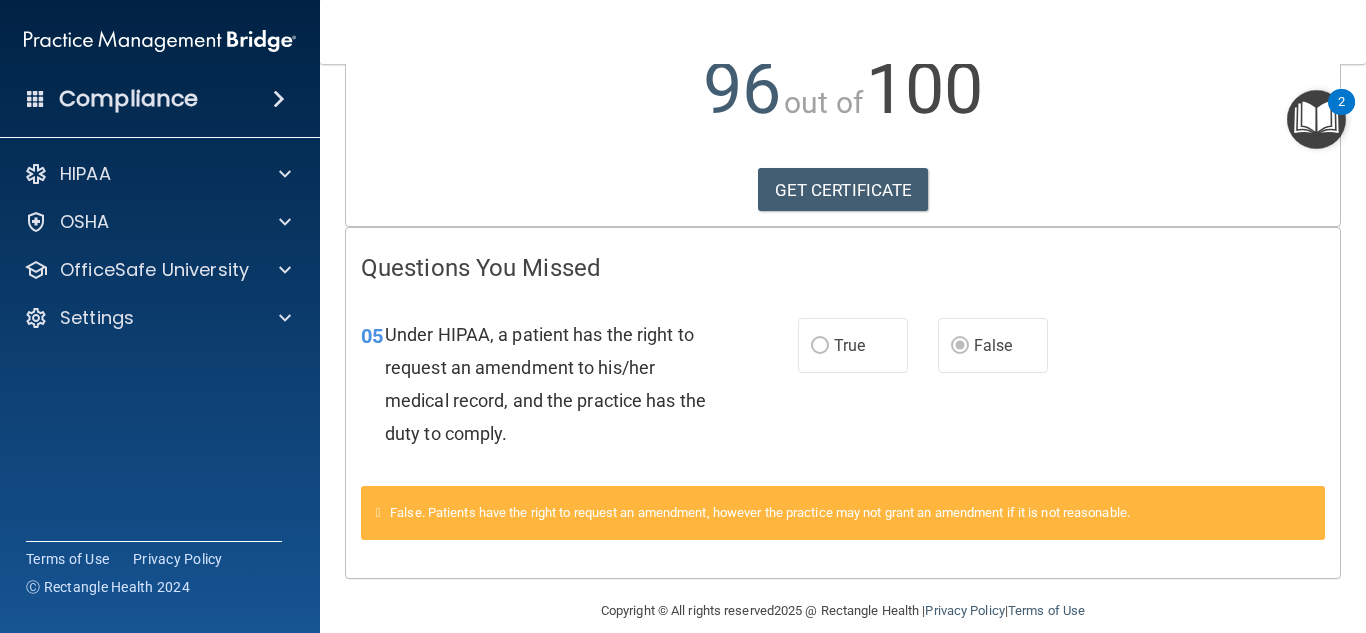 scroll, scrollTop: 270, scrollLeft: 0, axis: vertical 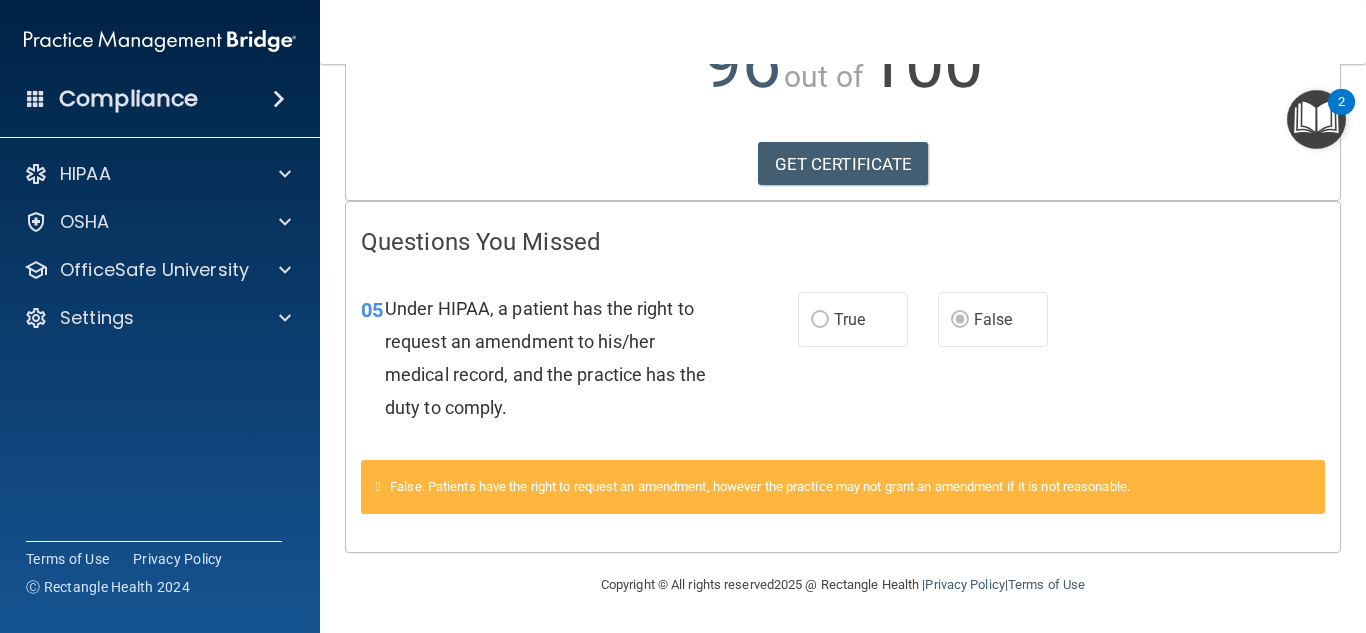 click on "True" at bounding box center [849, 319] 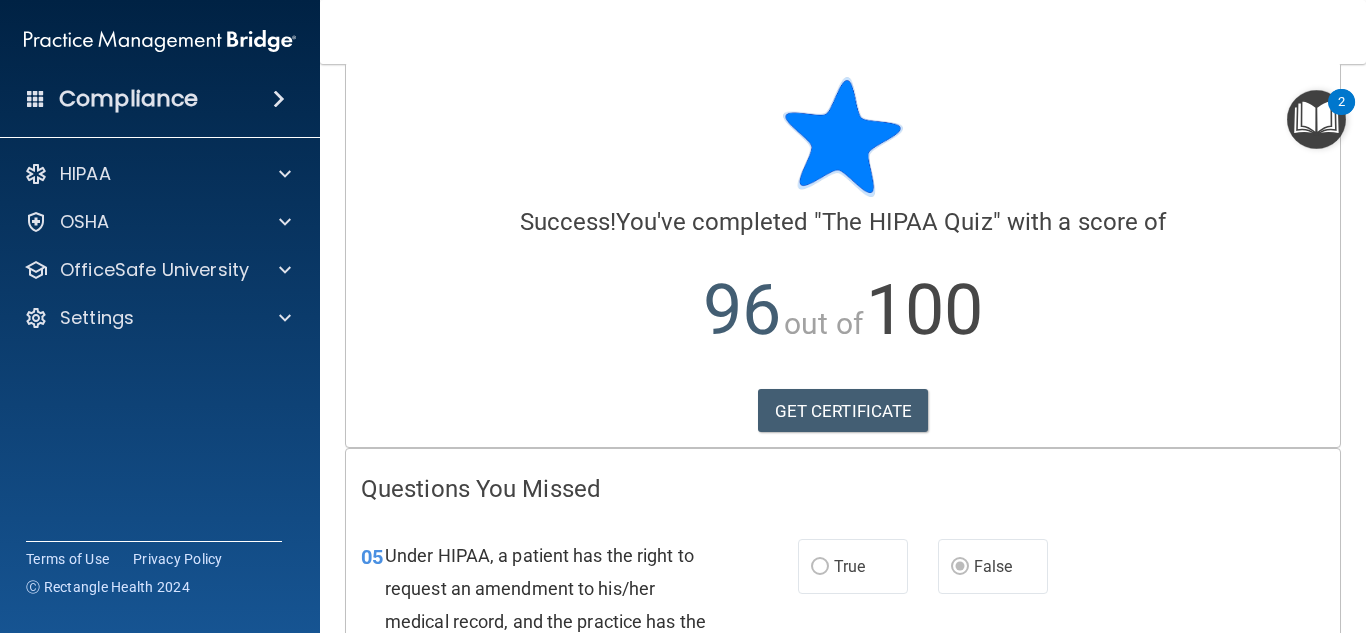 scroll, scrollTop: 0, scrollLeft: 0, axis: both 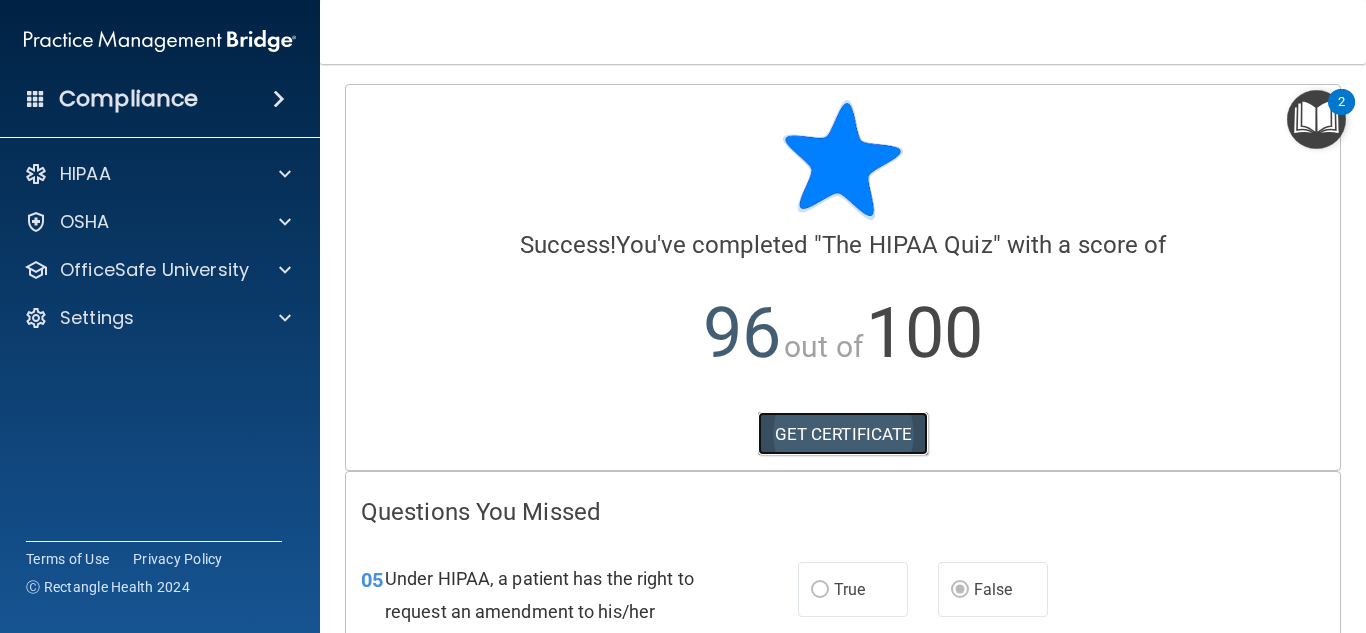 click on "GET CERTIFICATE" at bounding box center (843, 434) 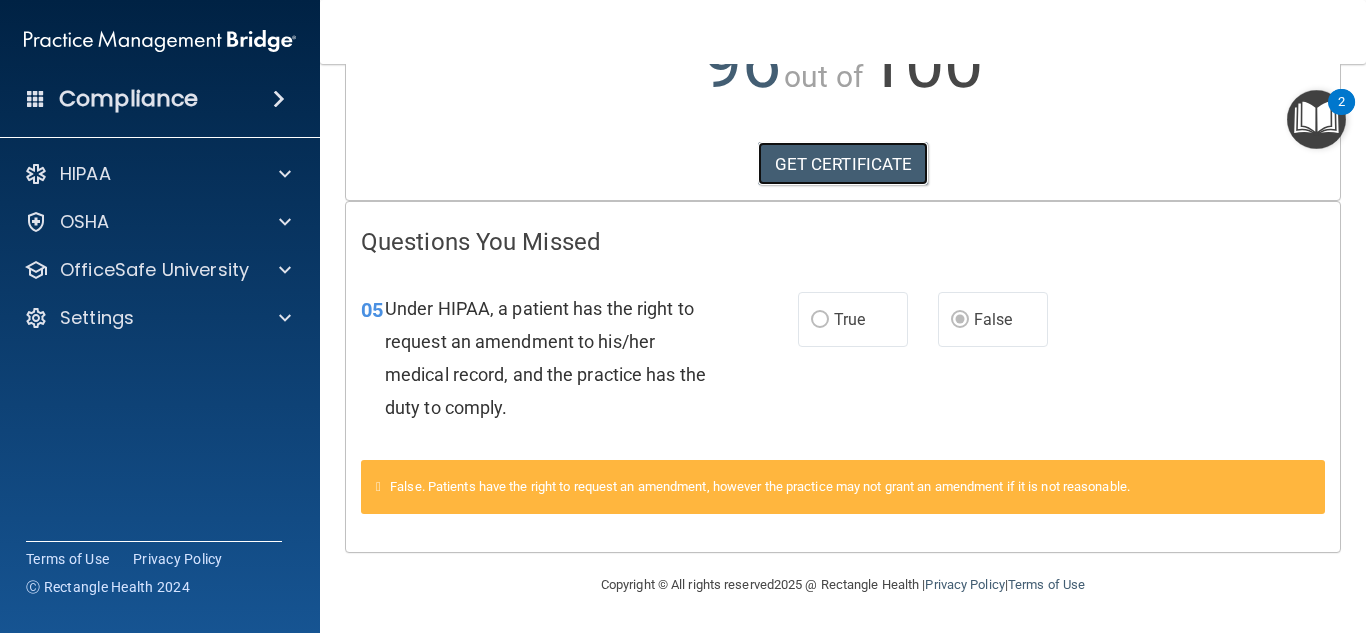 scroll, scrollTop: 0, scrollLeft: 0, axis: both 